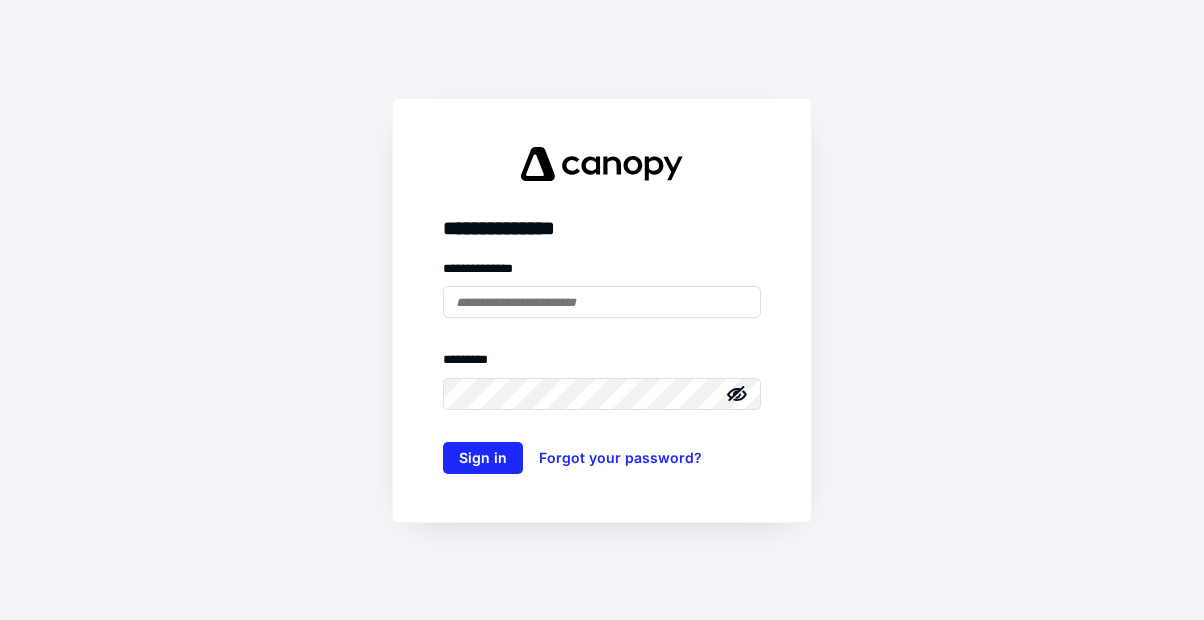 scroll, scrollTop: 0, scrollLeft: 0, axis: both 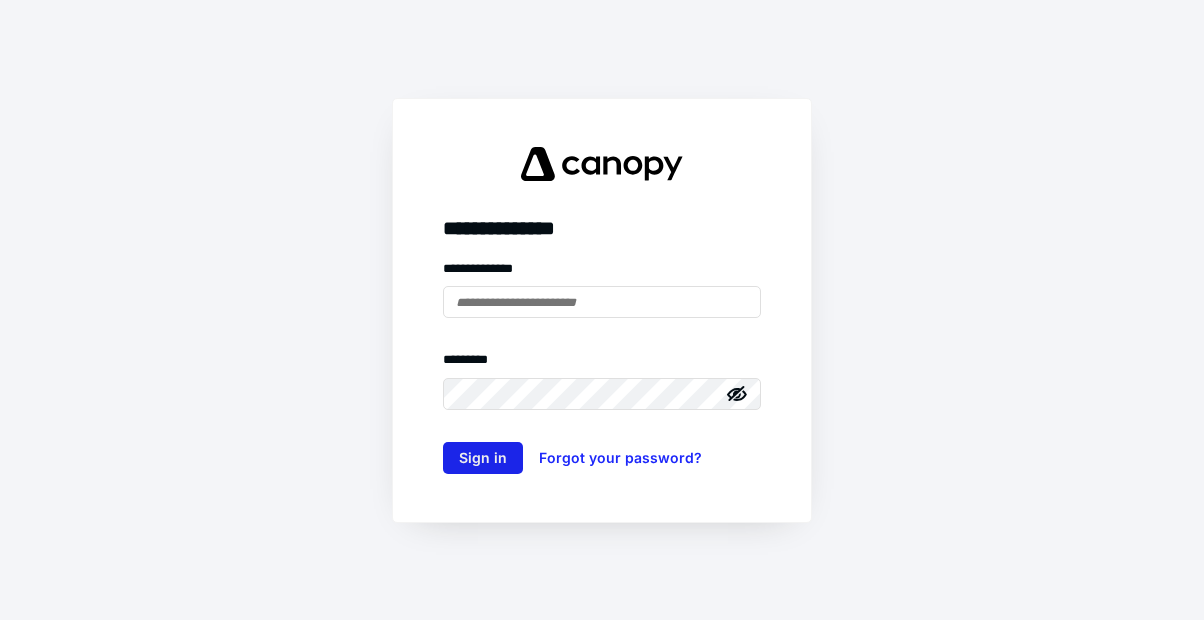 type on "**********" 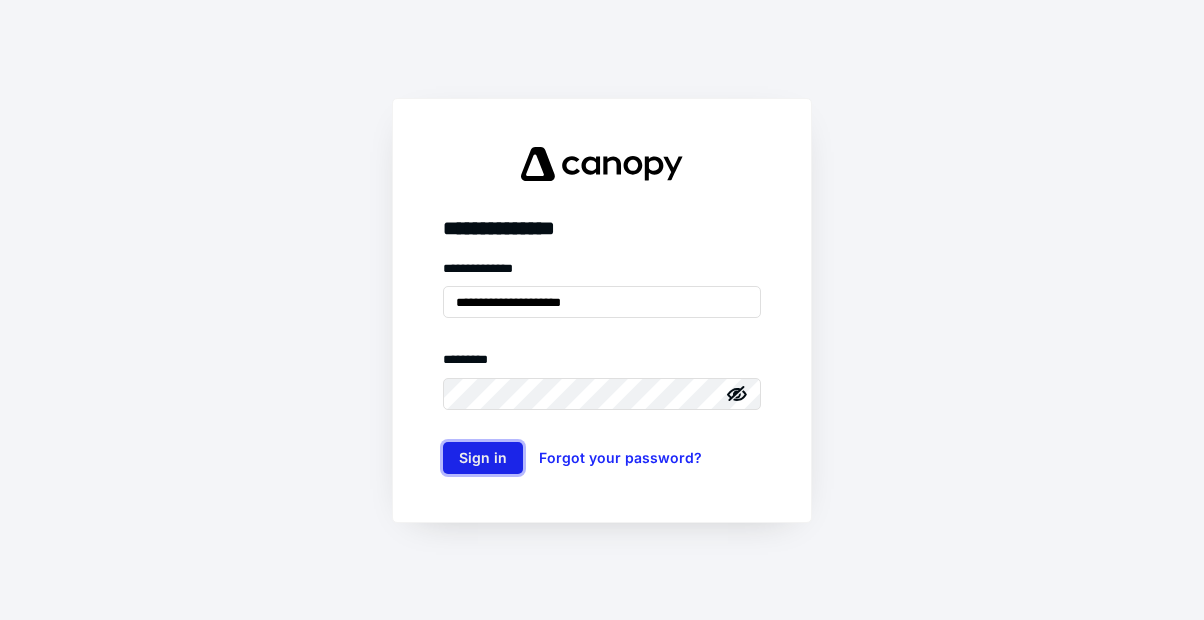 click on "Sign in" at bounding box center (483, 458) 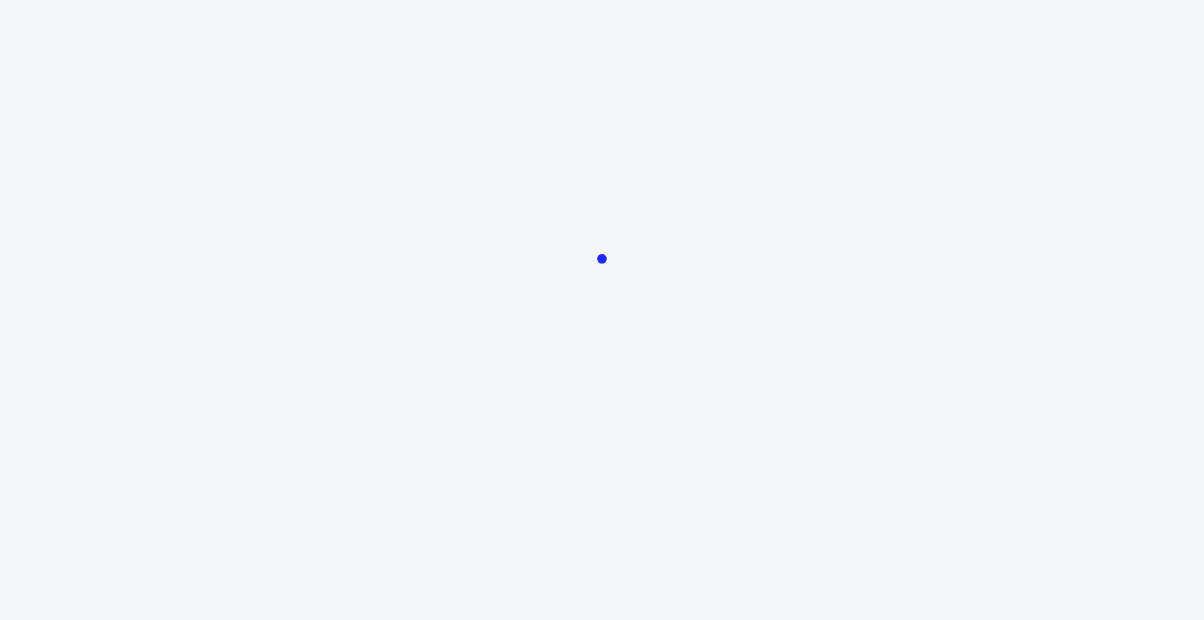scroll, scrollTop: 0, scrollLeft: 0, axis: both 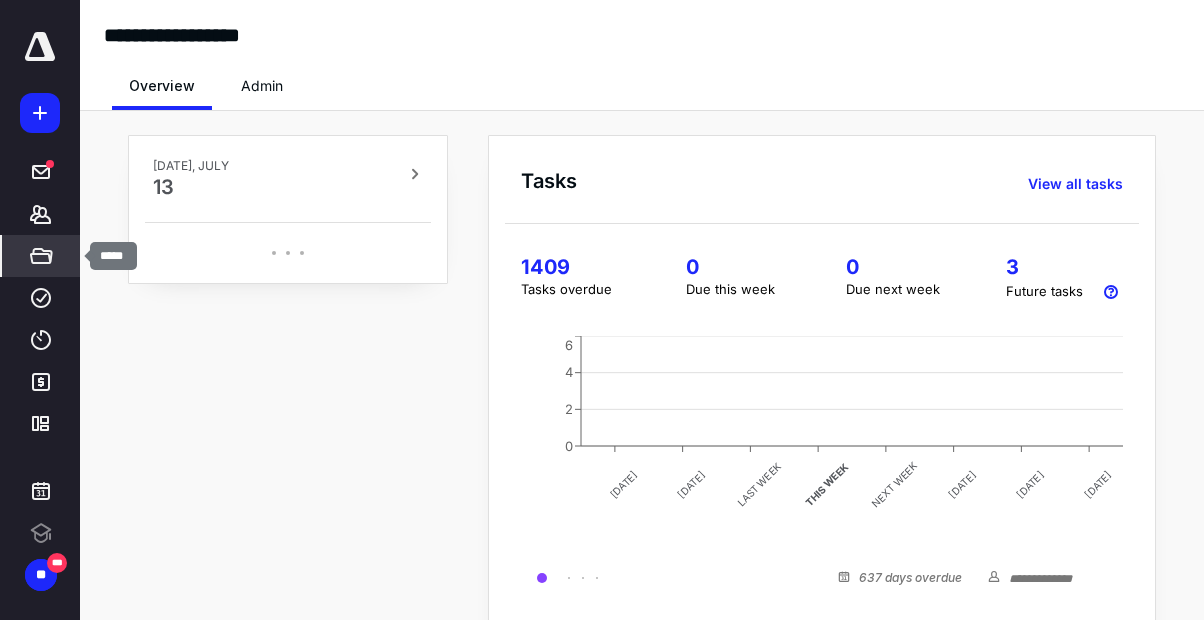 click on "*****" at bounding box center [41, 256] 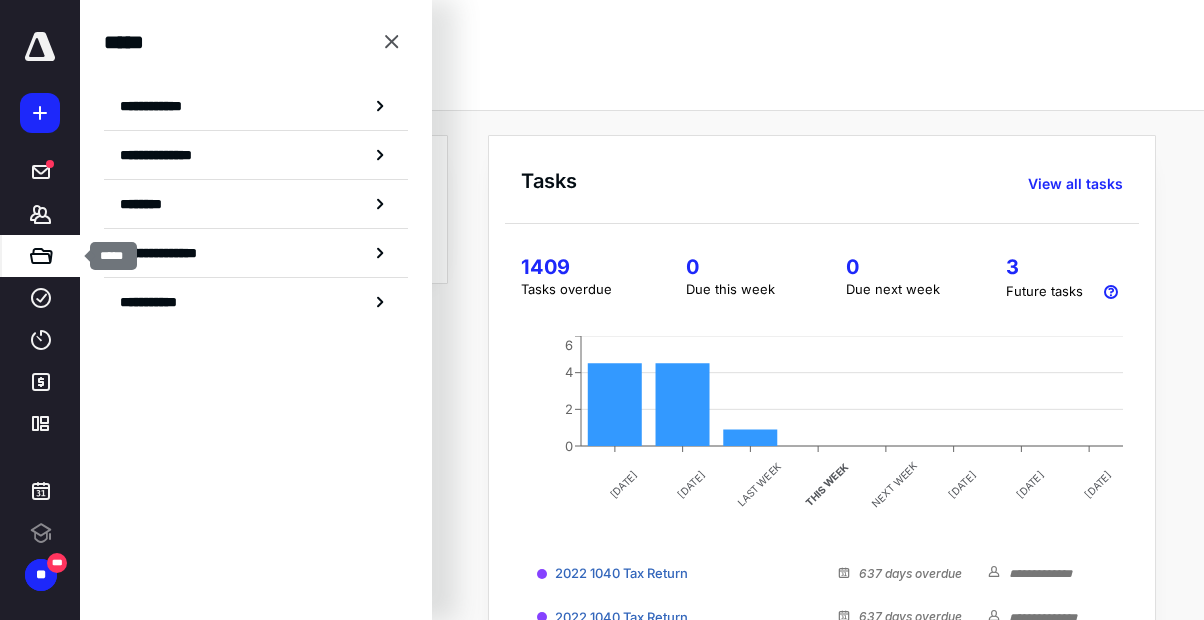 scroll, scrollTop: 0, scrollLeft: 0, axis: both 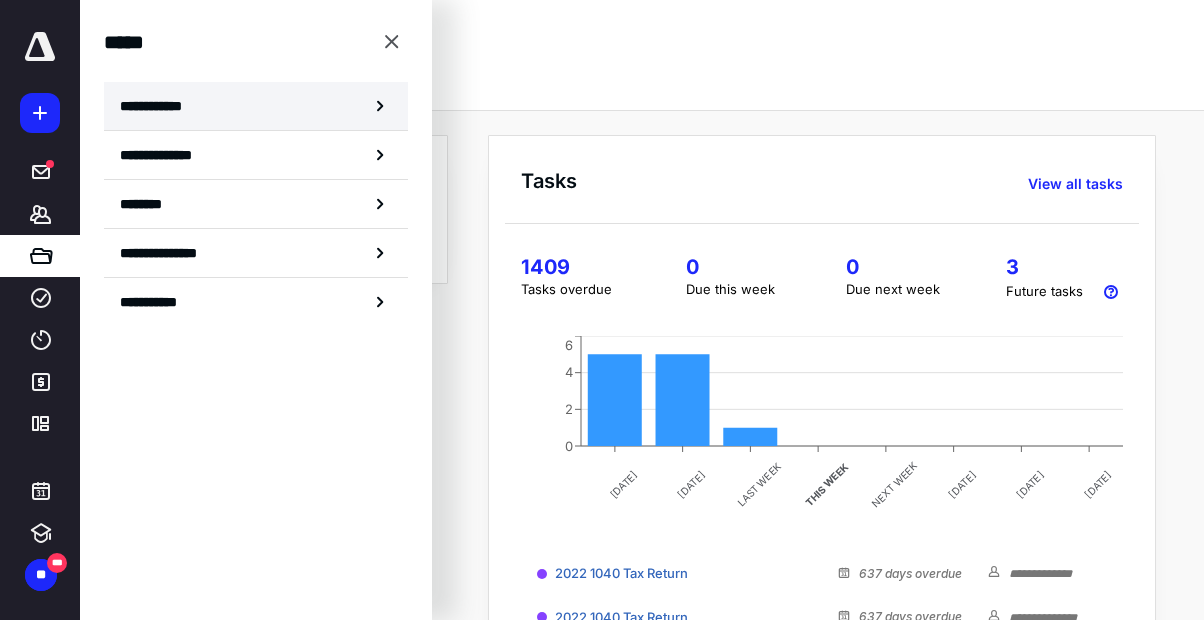 click on "**********" at bounding box center (256, 106) 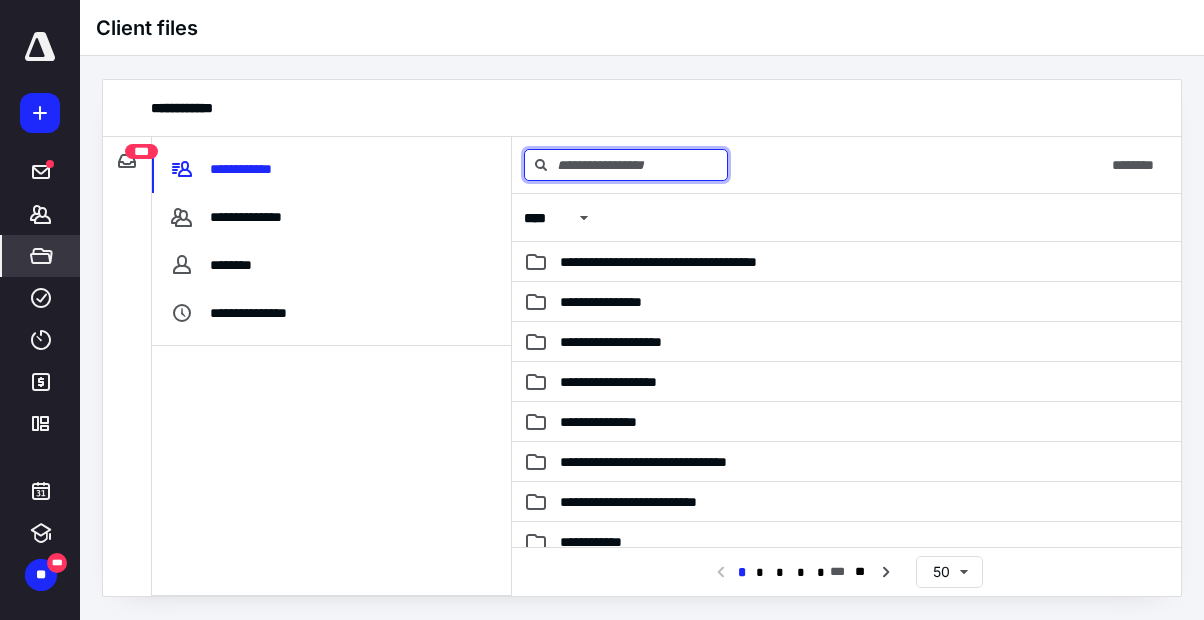 click at bounding box center [626, 165] 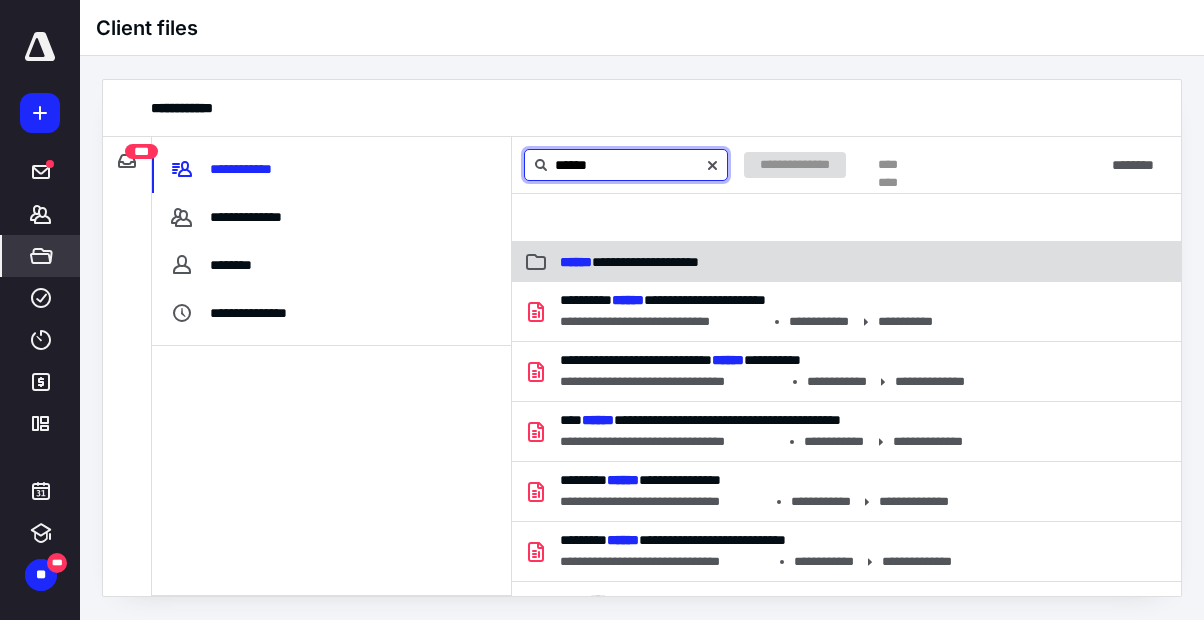type on "******" 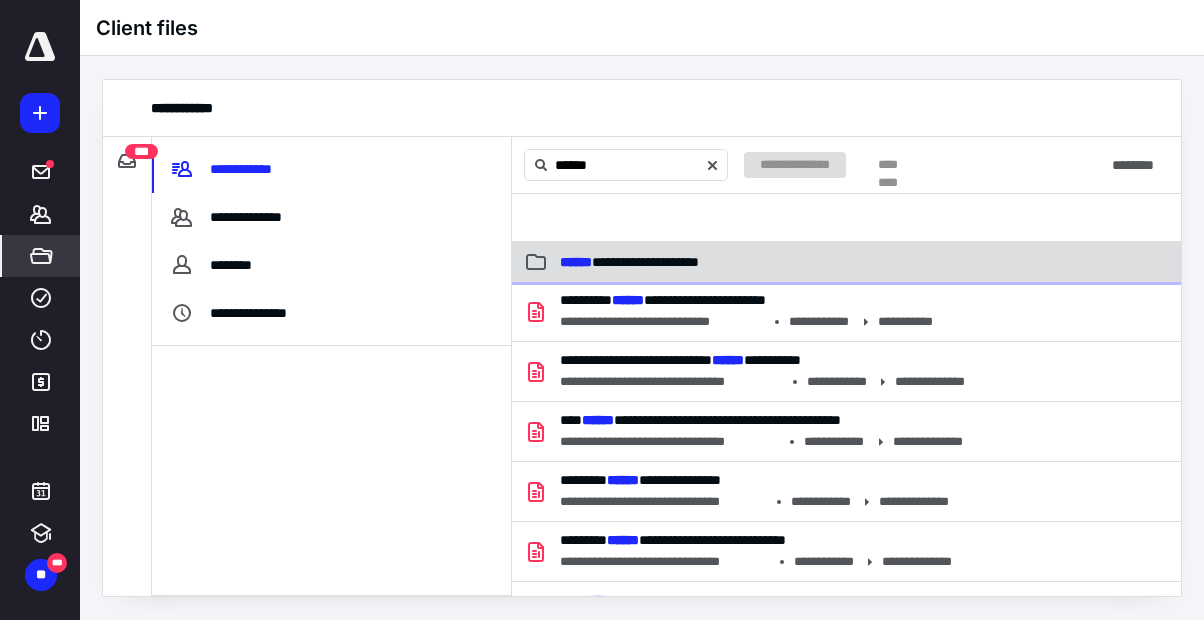 click on "******" at bounding box center [576, 262] 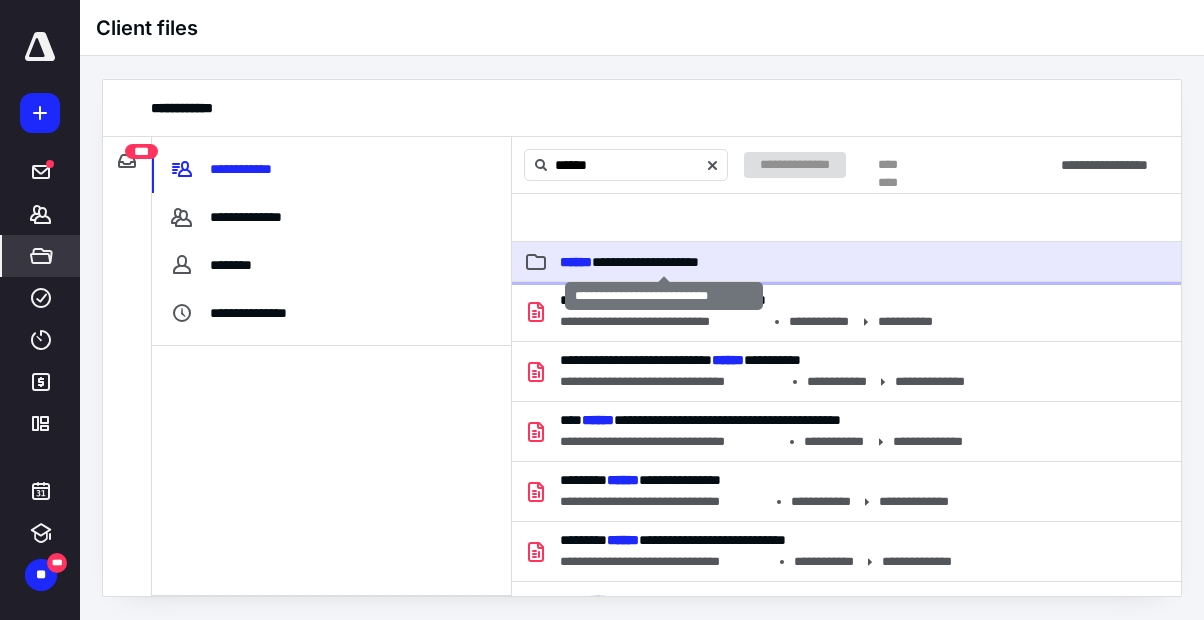 click on "******" at bounding box center [576, 262] 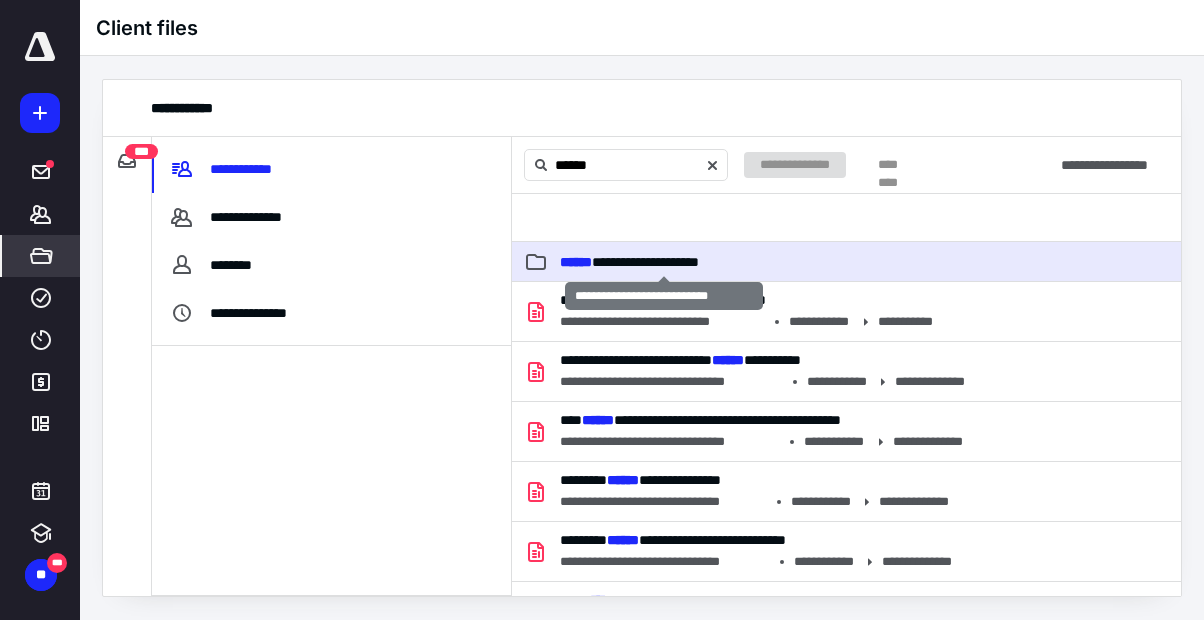 type 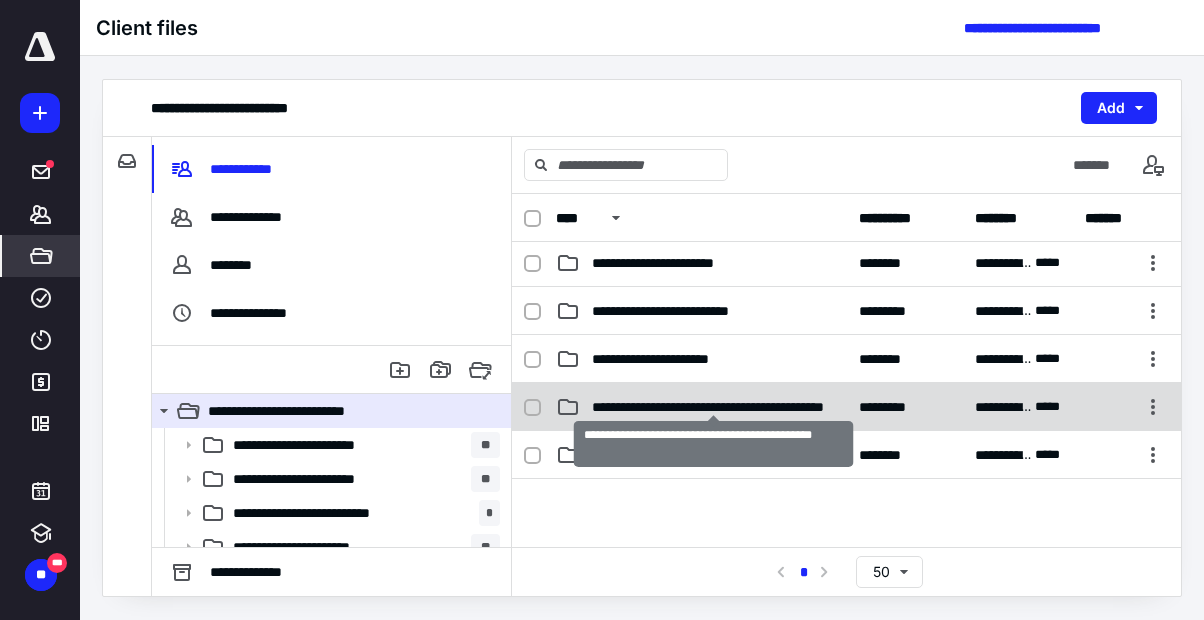 scroll, scrollTop: 42, scrollLeft: 0, axis: vertical 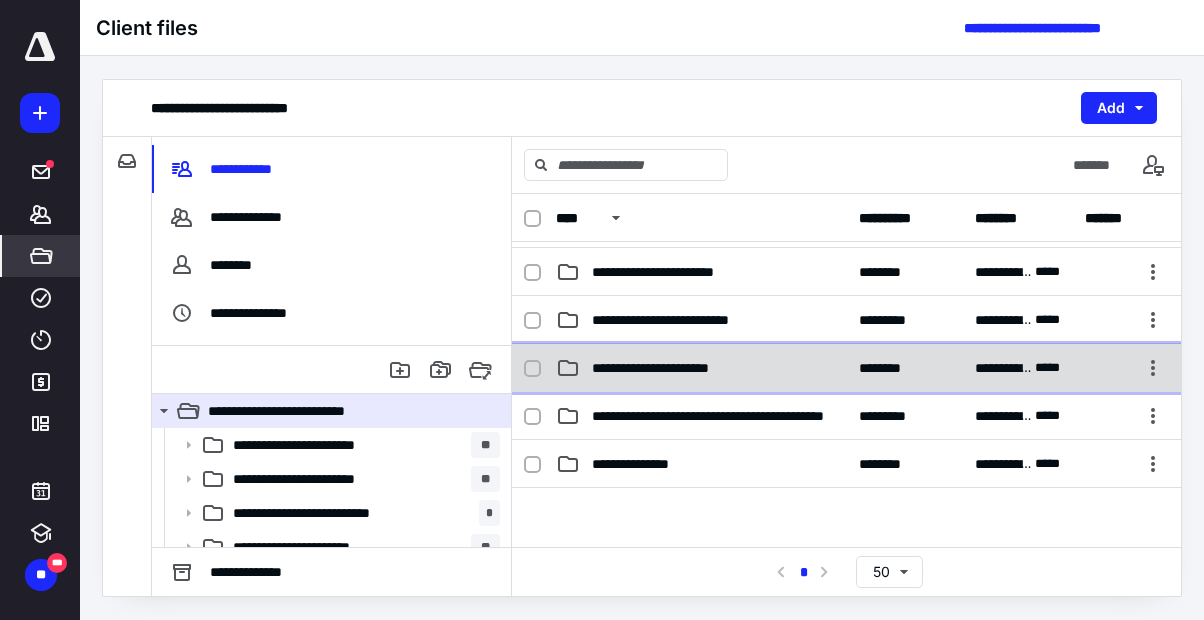 click on "**********" at bounding box center (677, 368) 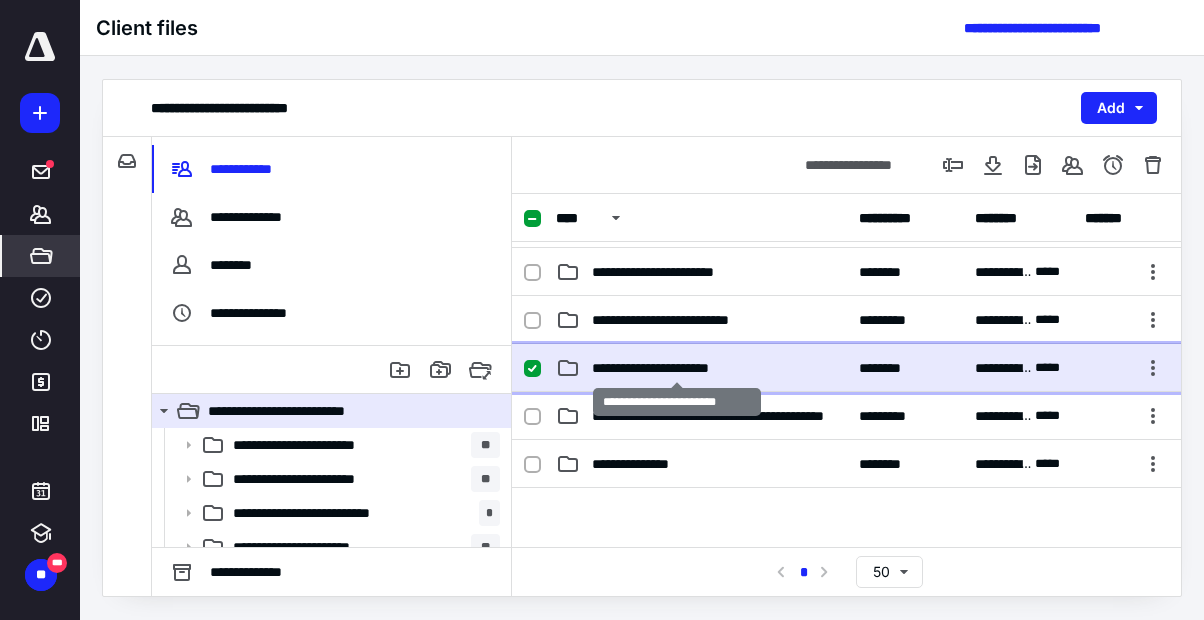 click on "**********" at bounding box center (677, 368) 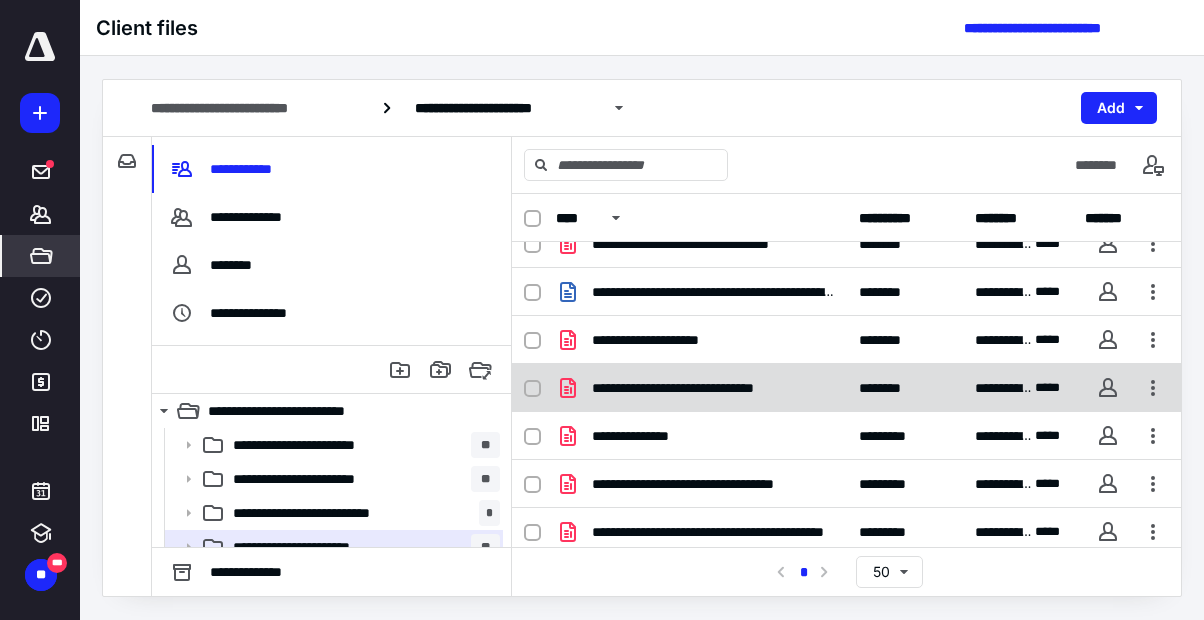 scroll, scrollTop: 595, scrollLeft: 0, axis: vertical 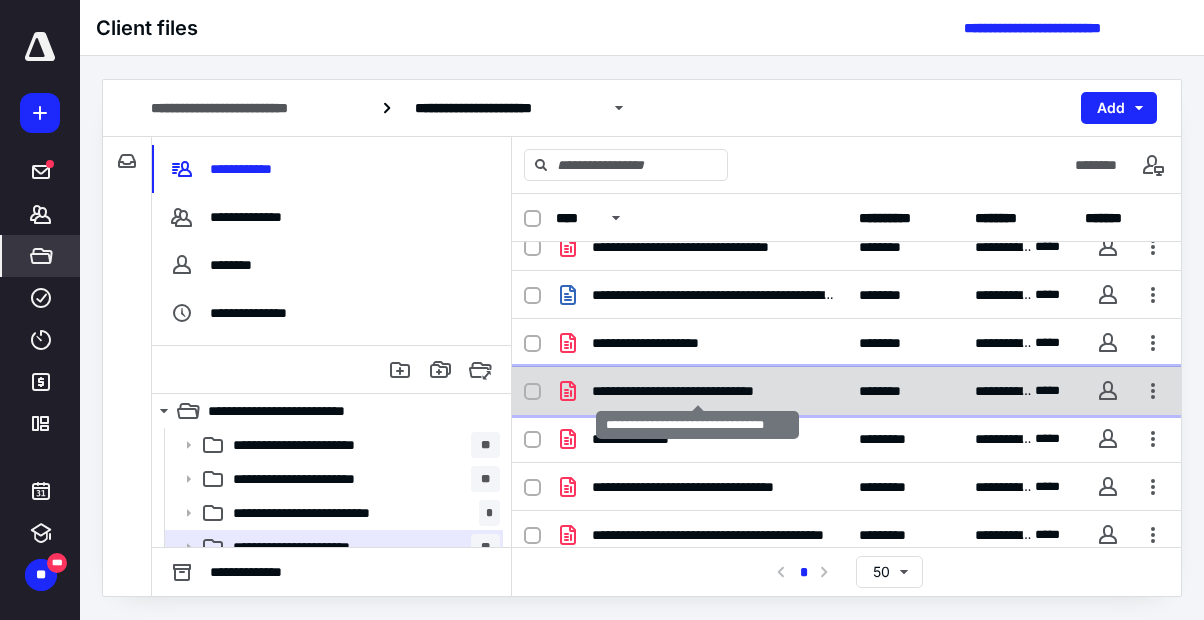click on "**********" at bounding box center [697, 391] 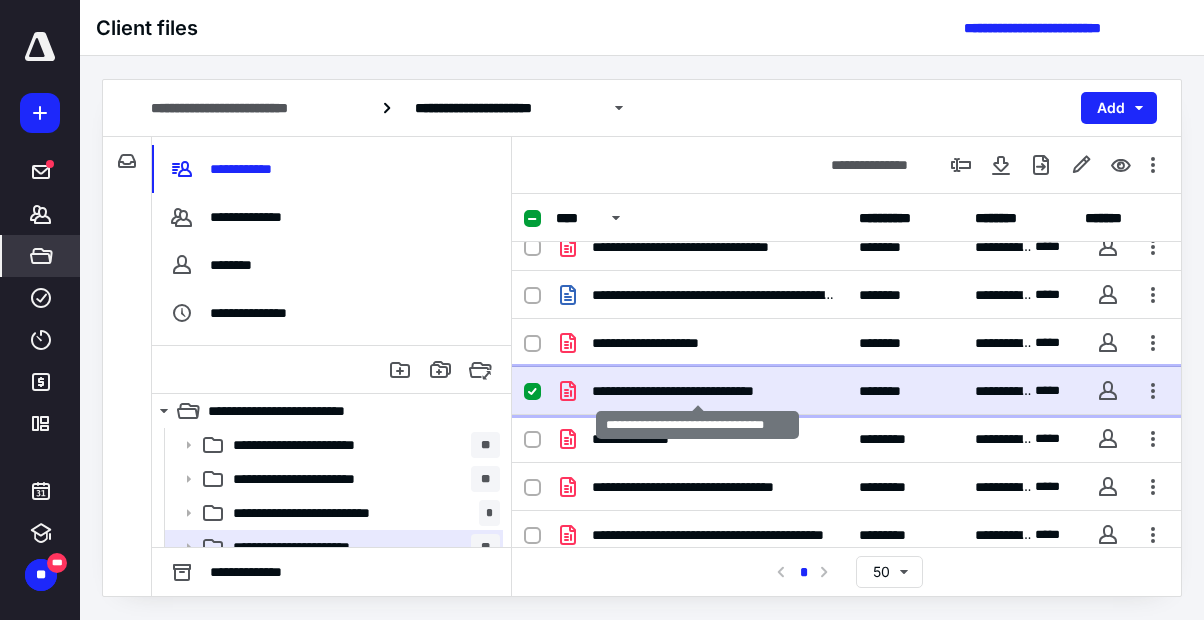 click on "**********" at bounding box center [697, 391] 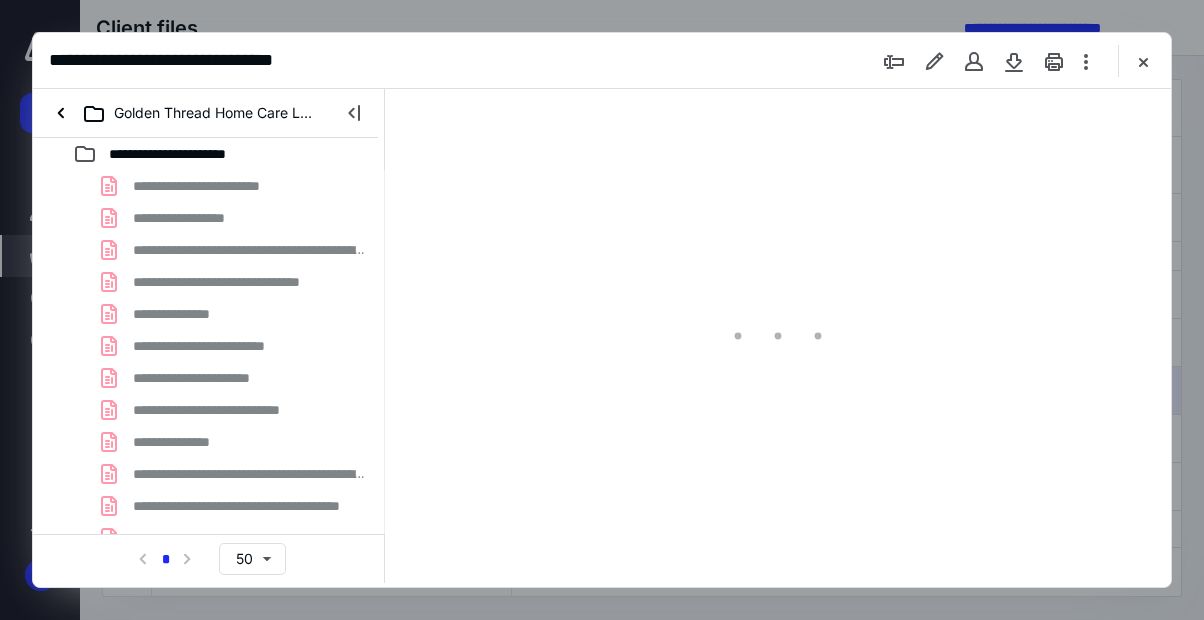 scroll, scrollTop: 0, scrollLeft: 0, axis: both 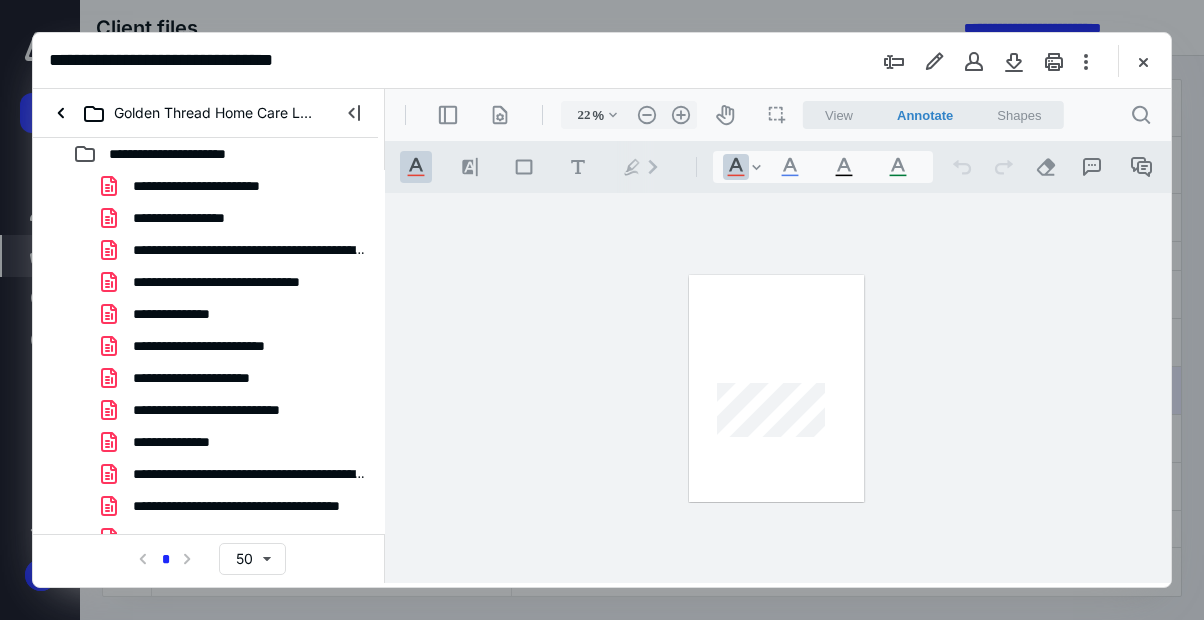 type on "14" 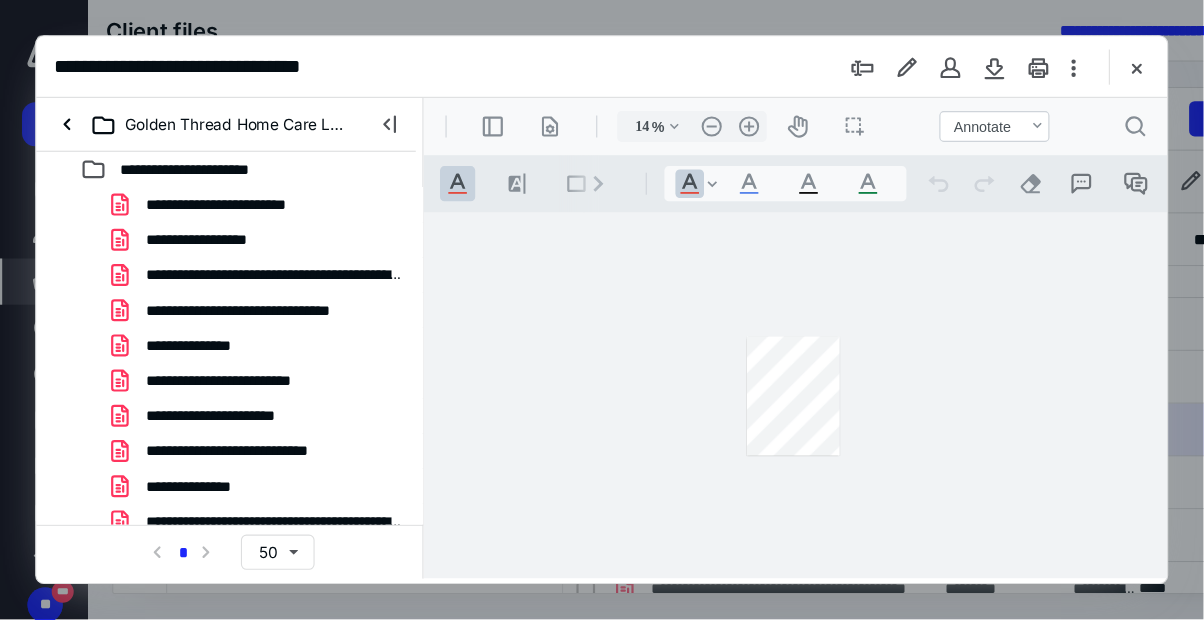 scroll, scrollTop: 595, scrollLeft: 0, axis: vertical 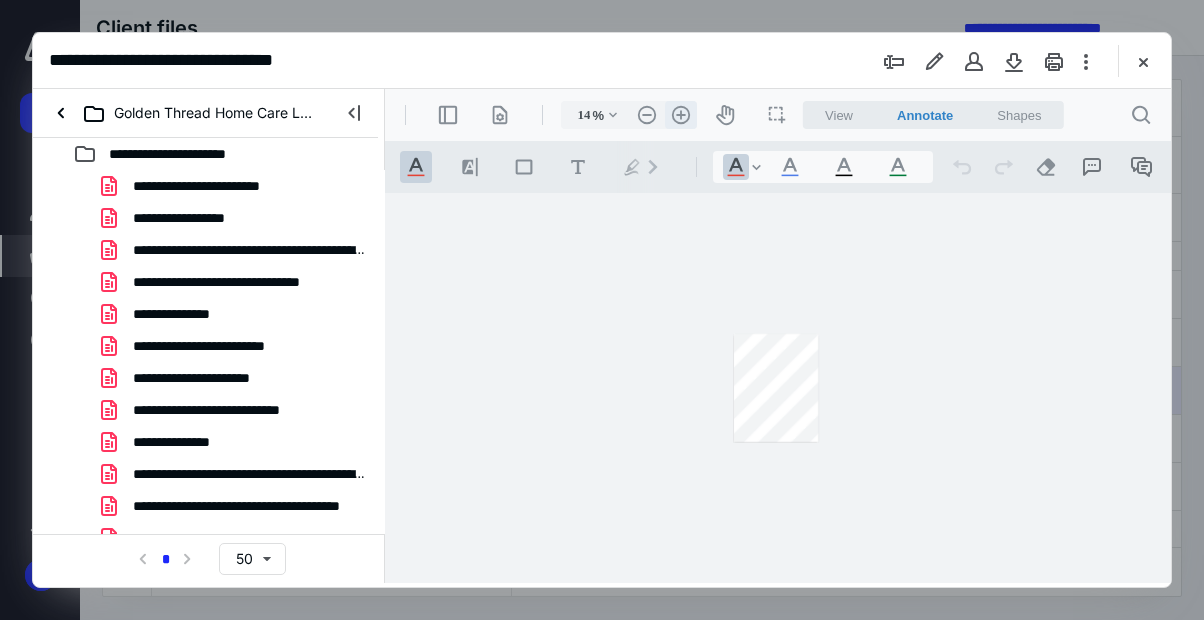 click on ".cls-1{fill:#abb0c4;} icon - header - zoom - in - line" at bounding box center [681, 115] 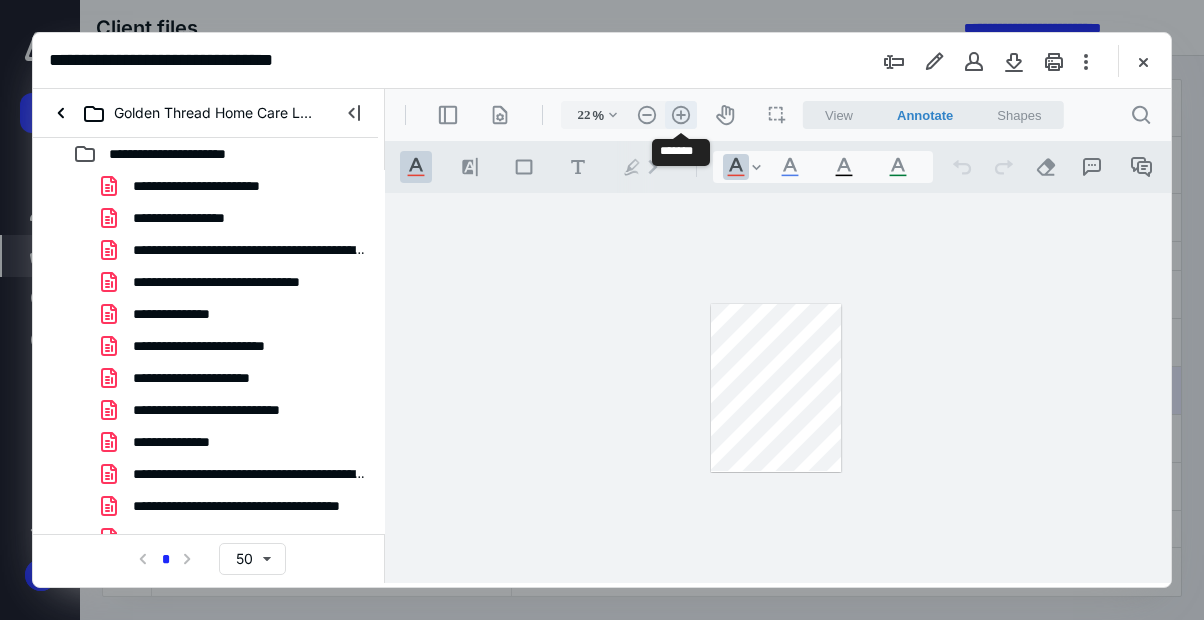 click on ".cls-1{fill:#abb0c4;} icon - header - zoom - in - line" at bounding box center (681, 115) 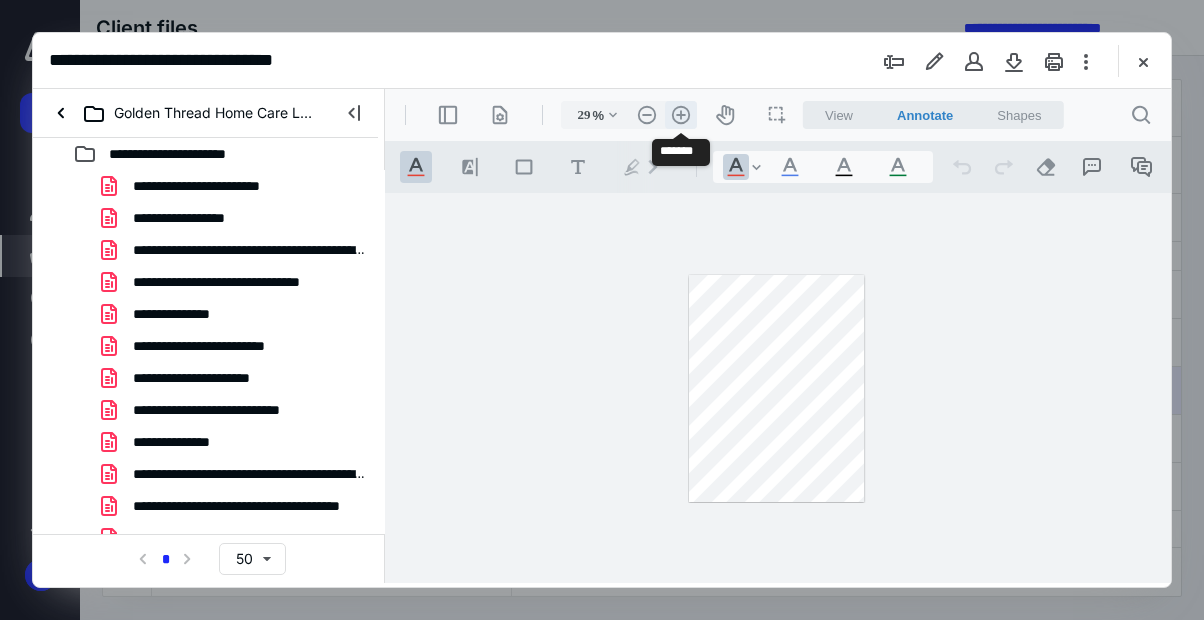 click on ".cls-1{fill:#abb0c4;} icon - header - zoom - in - line" at bounding box center [681, 115] 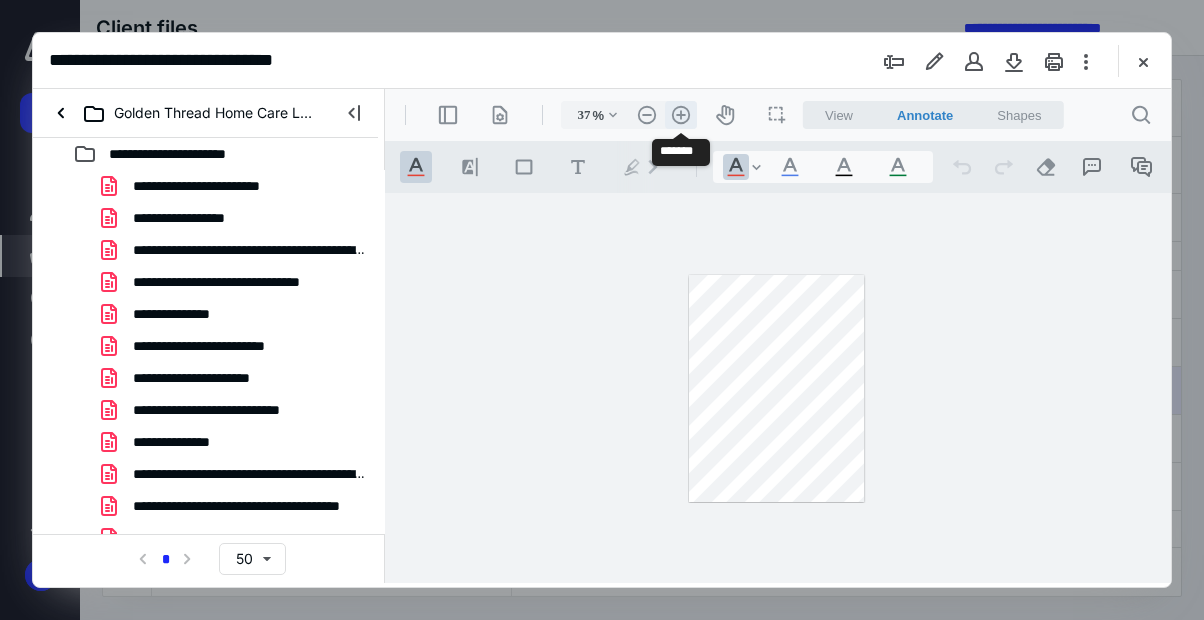 click on ".cls-1{fill:#abb0c4;} icon - header - zoom - in - line" at bounding box center [681, 115] 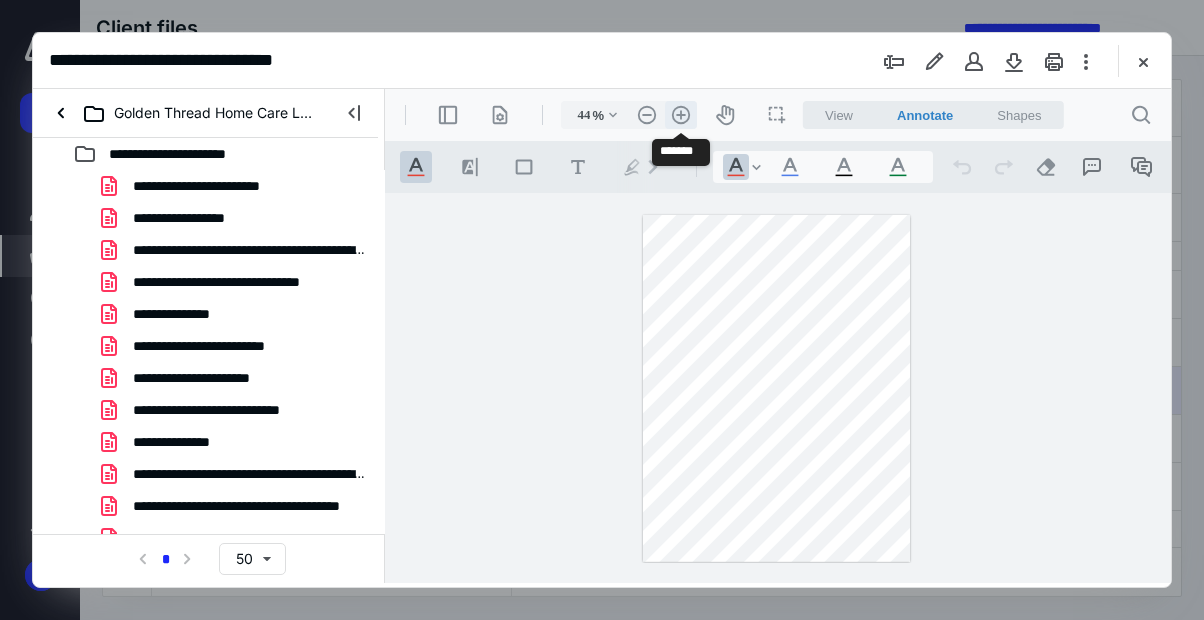 click on ".cls-1{fill:#abb0c4;} icon - header - zoom - in - line" at bounding box center [681, 115] 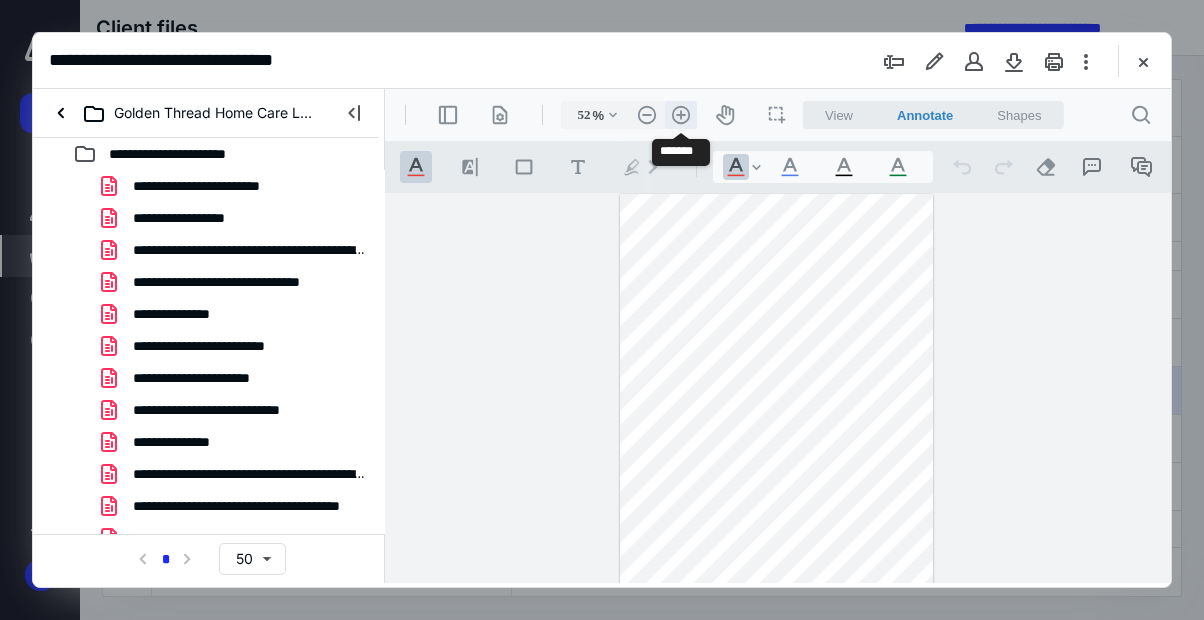 click on ".cls-1{fill:#abb0c4;} icon - header - zoom - in - line" at bounding box center (681, 115) 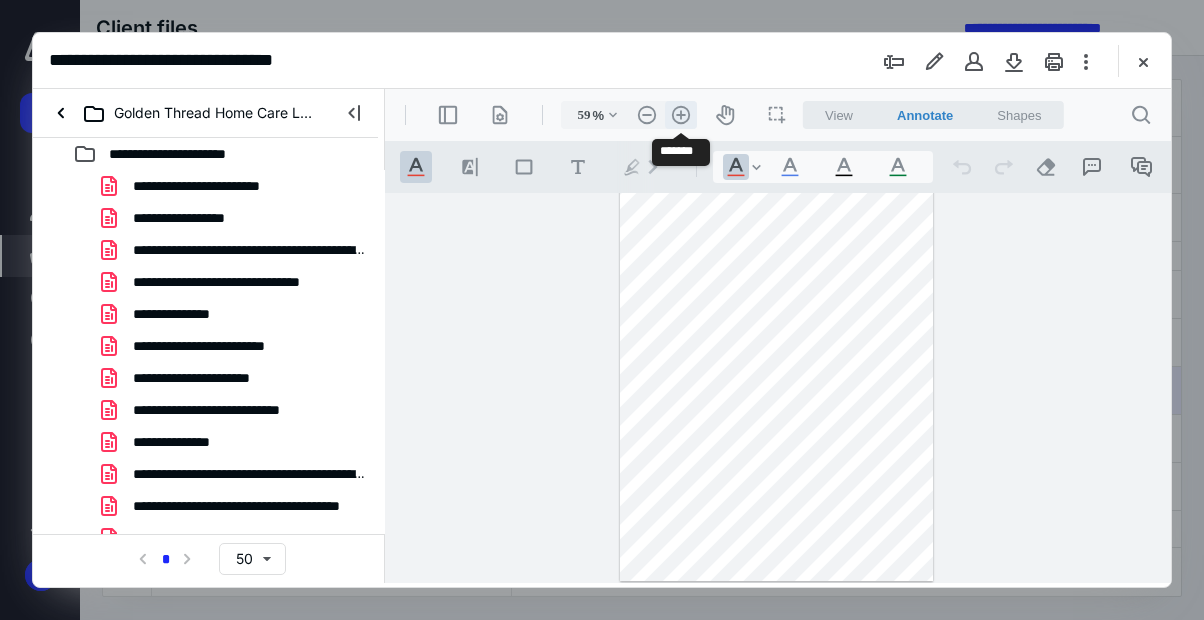 click on ".cls-1{fill:#abb0c4;} icon - header - zoom - in - line" at bounding box center [681, 115] 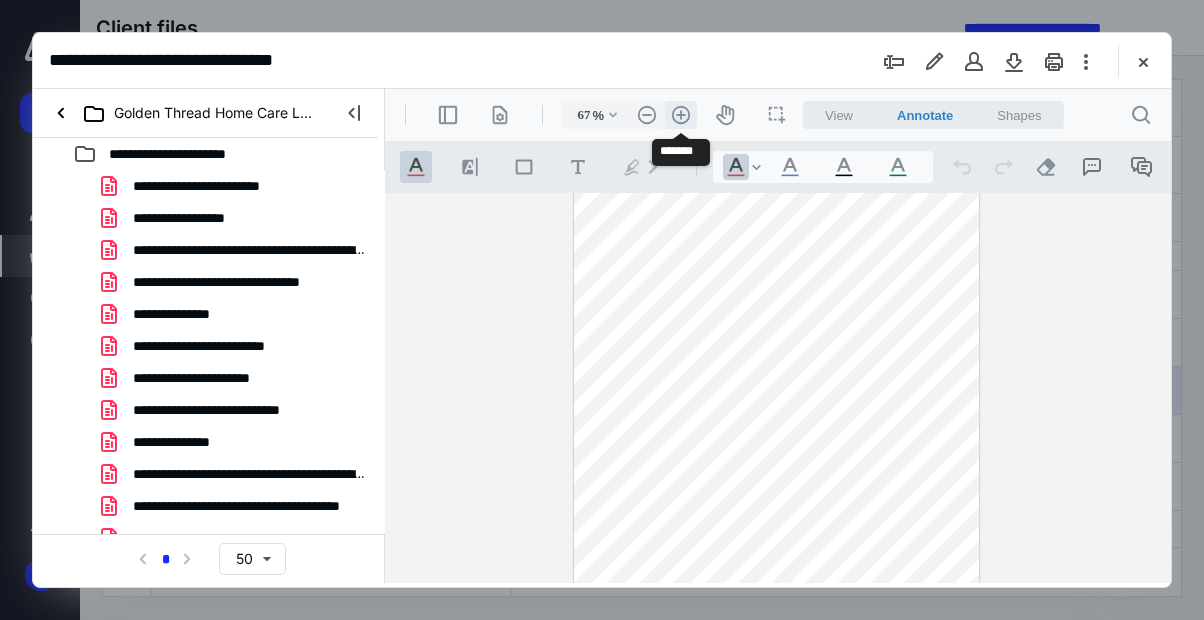 click on ".cls-1{fill:#abb0c4;} icon - header - zoom - in - line" at bounding box center [681, 115] 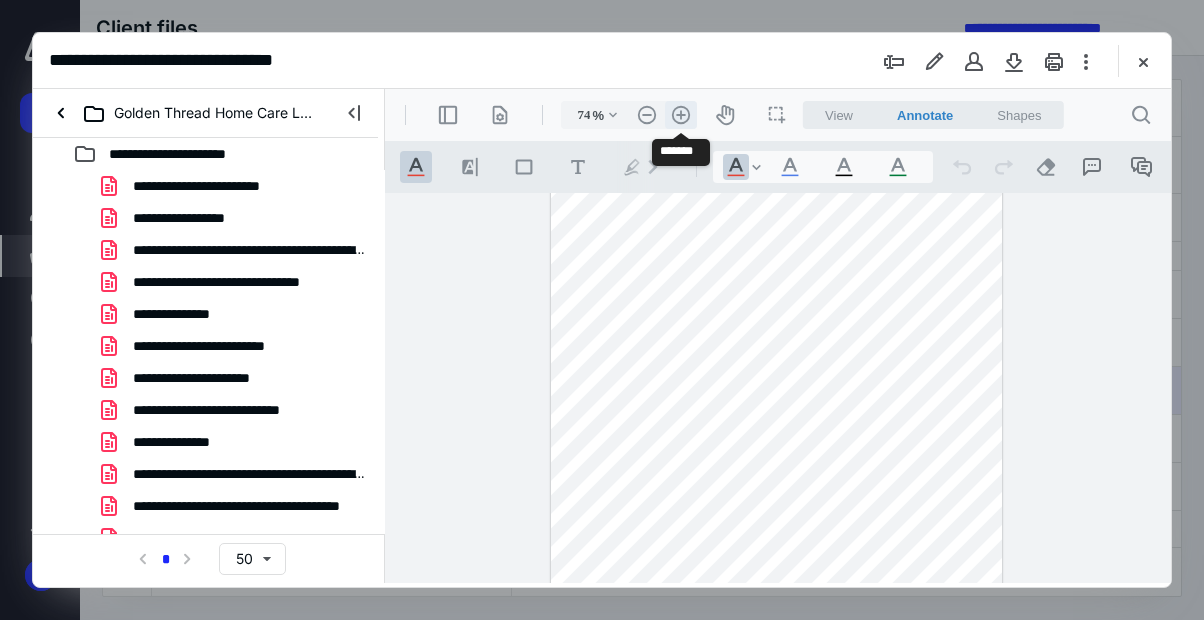 click on ".cls-1{fill:#abb0c4;} icon - header - zoom - in - line" at bounding box center (681, 115) 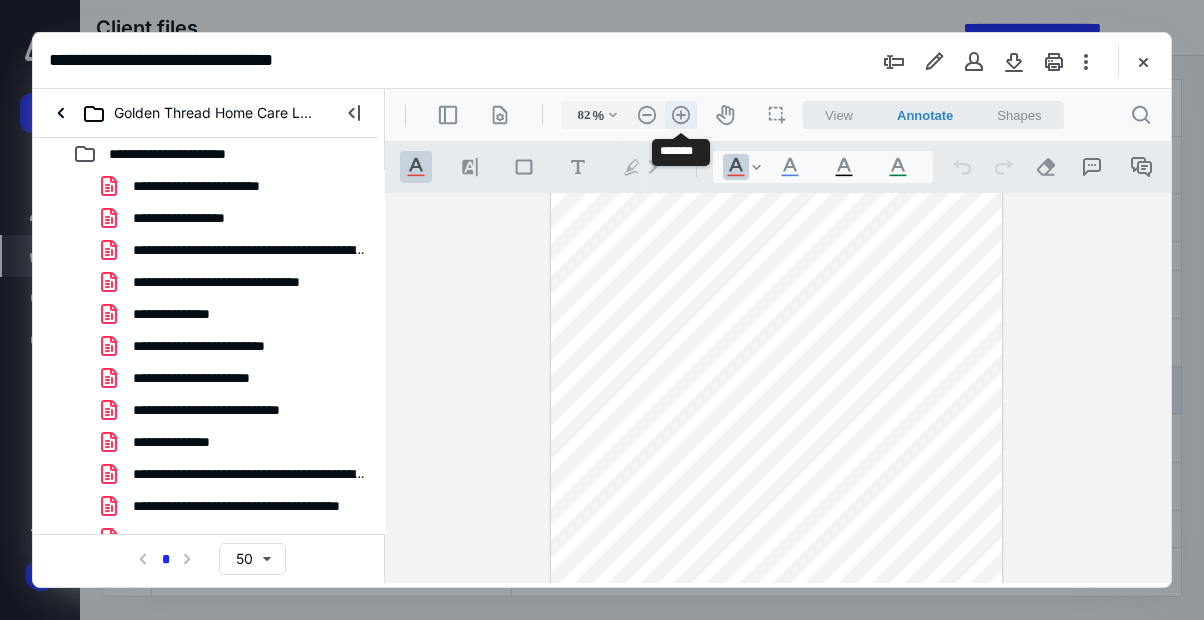 click on ".cls-1{fill:#abb0c4;} icon - header - zoom - in - line" at bounding box center (681, 115) 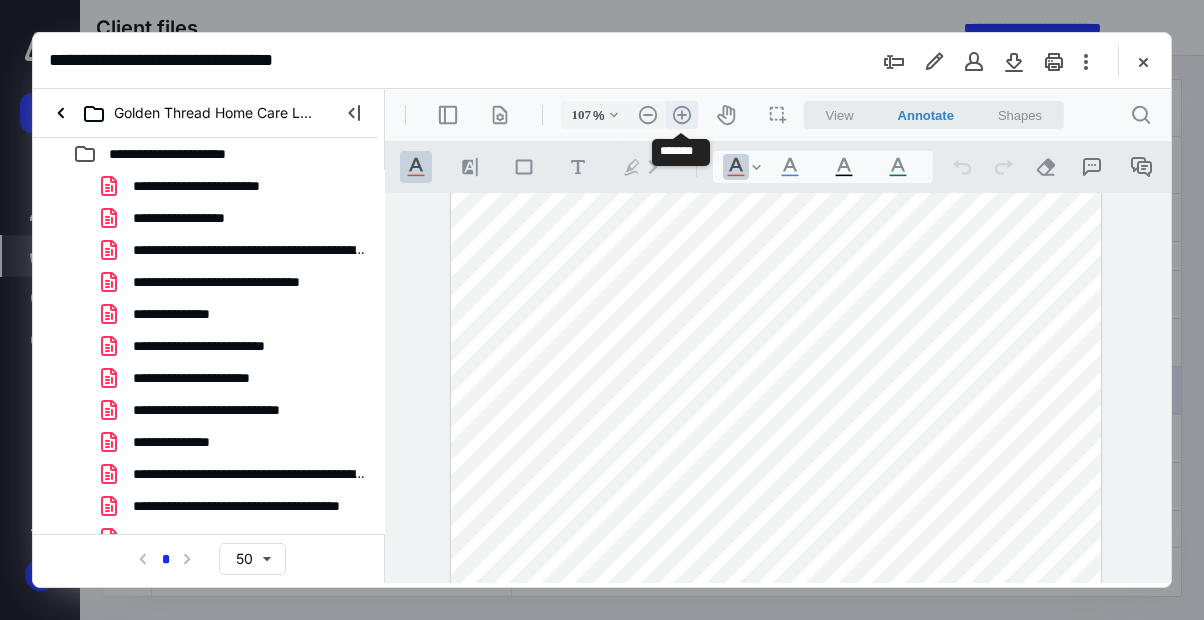 scroll, scrollTop: 155, scrollLeft: 0, axis: vertical 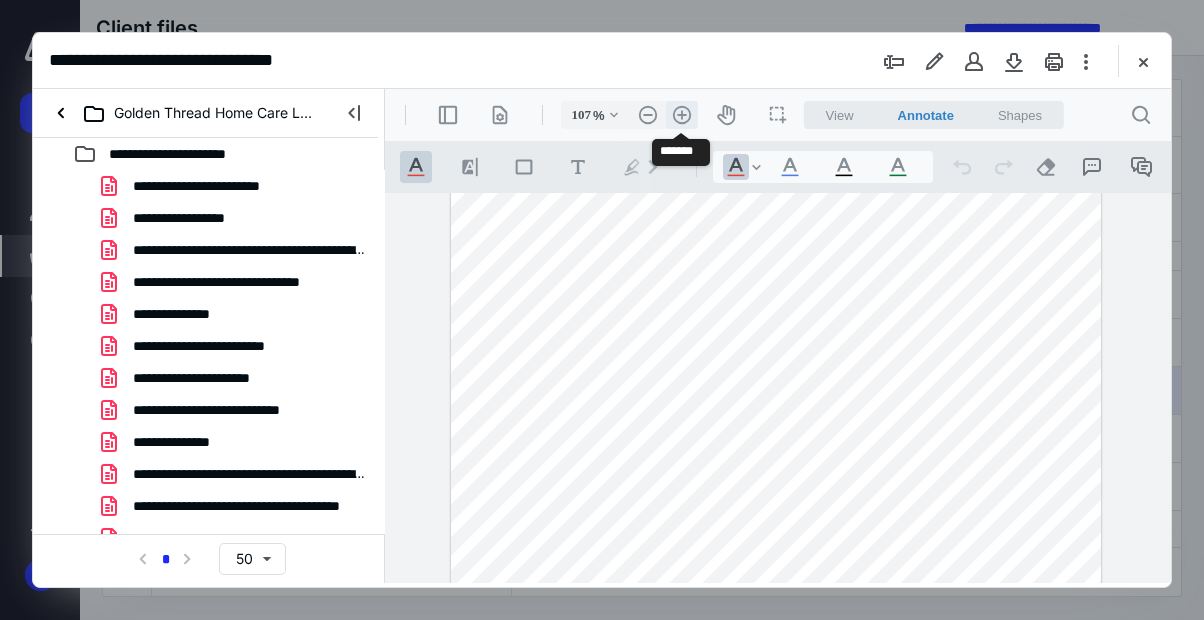 click on ".cls-1{fill:#abb0c4;} icon - header - zoom - in - line" at bounding box center (682, 115) 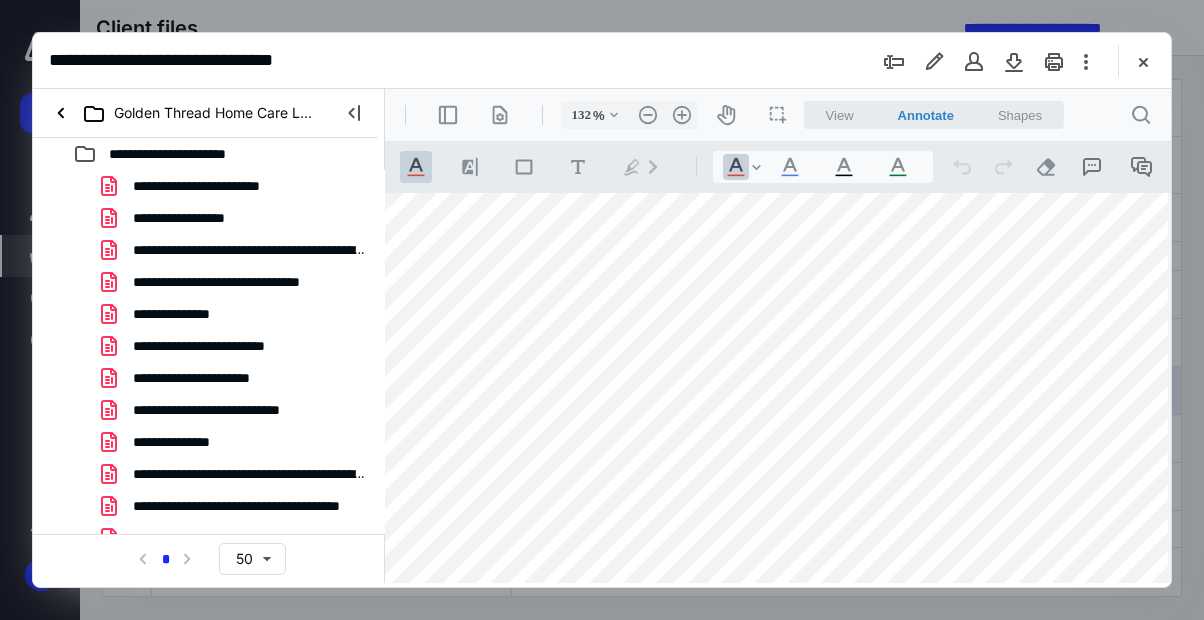 scroll, scrollTop: 160, scrollLeft: 17, axis: both 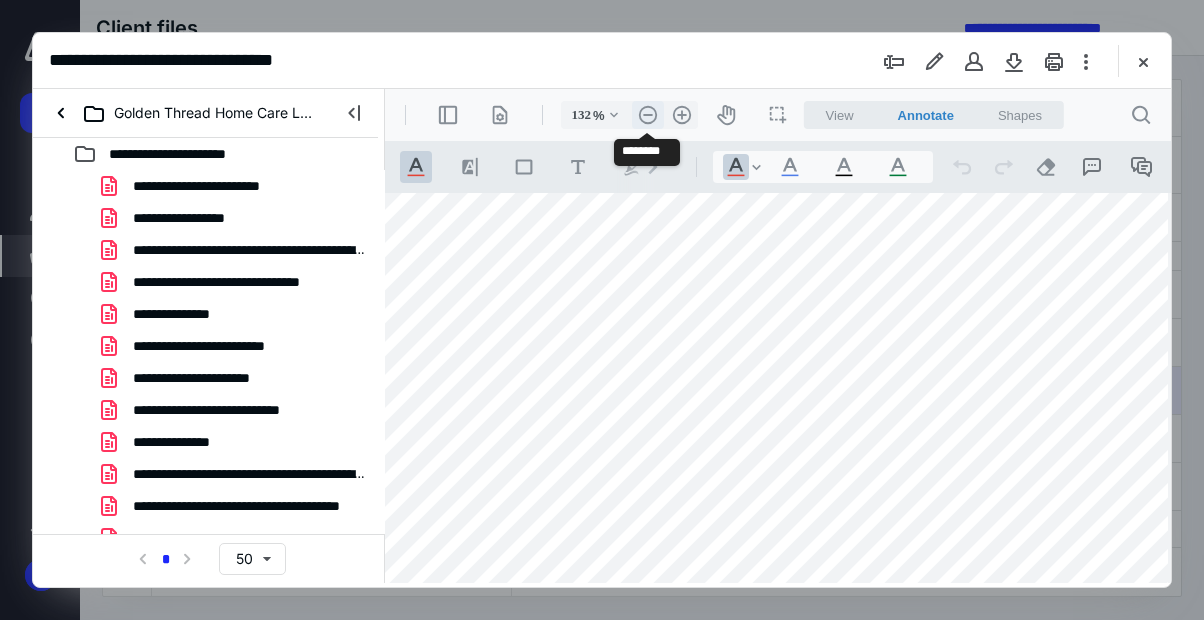 click on ".cls-1{fill:#abb0c4;} icon - header - zoom - out - line" at bounding box center (648, 115) 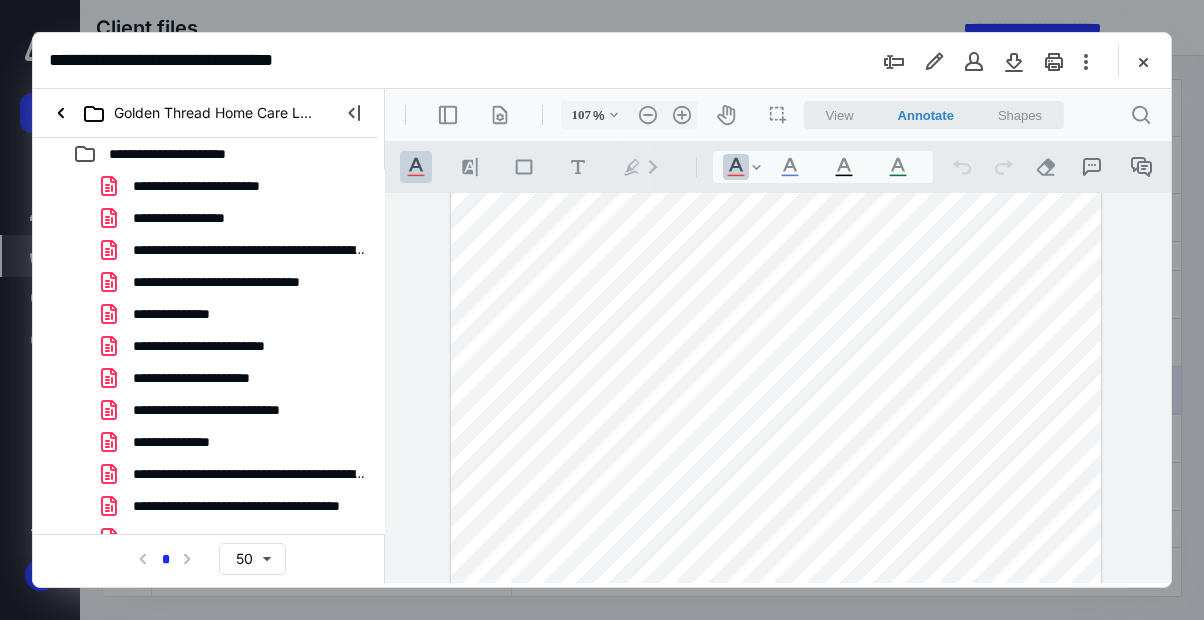 scroll, scrollTop: 0, scrollLeft: 0, axis: both 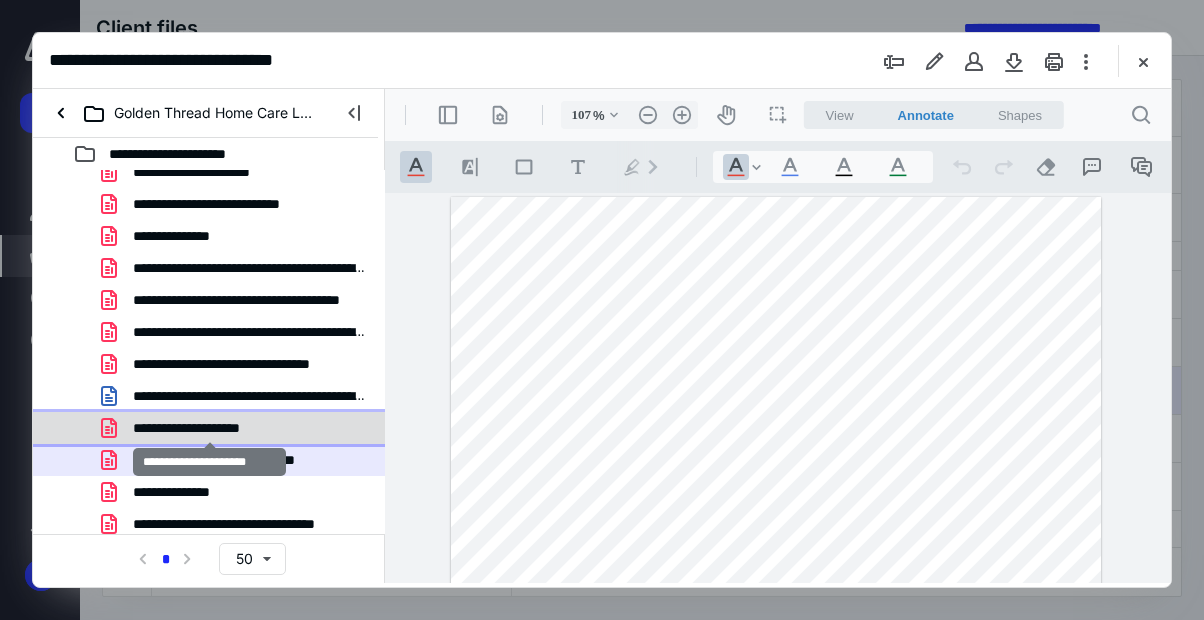 click on "**********" at bounding box center [209, 428] 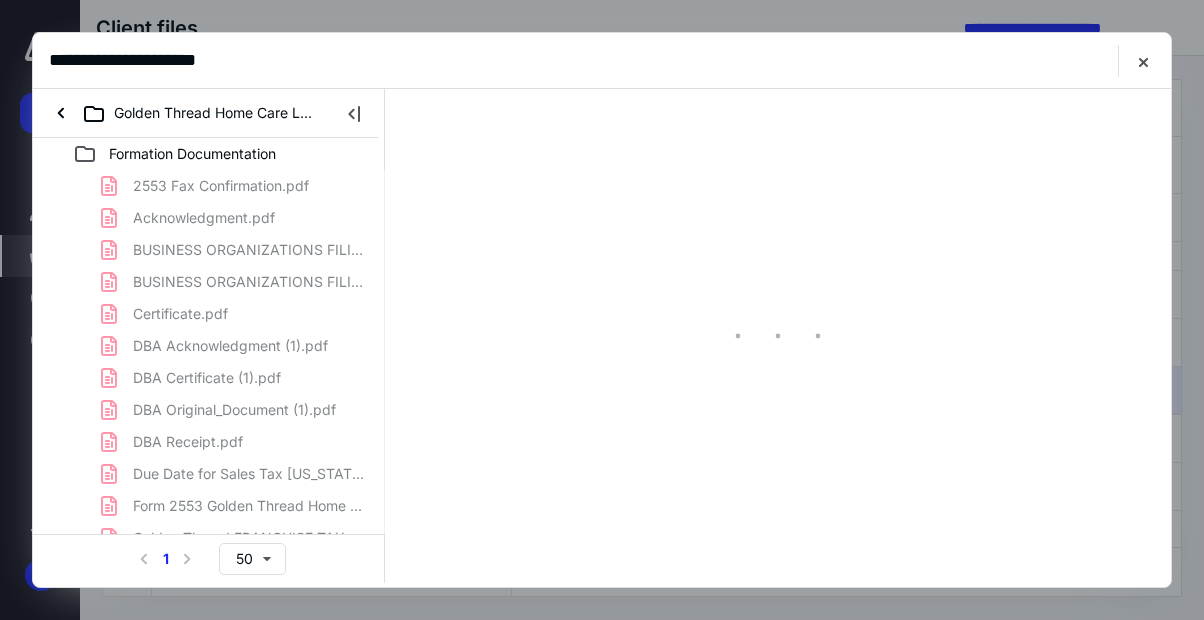 scroll, scrollTop: 0, scrollLeft: 0, axis: both 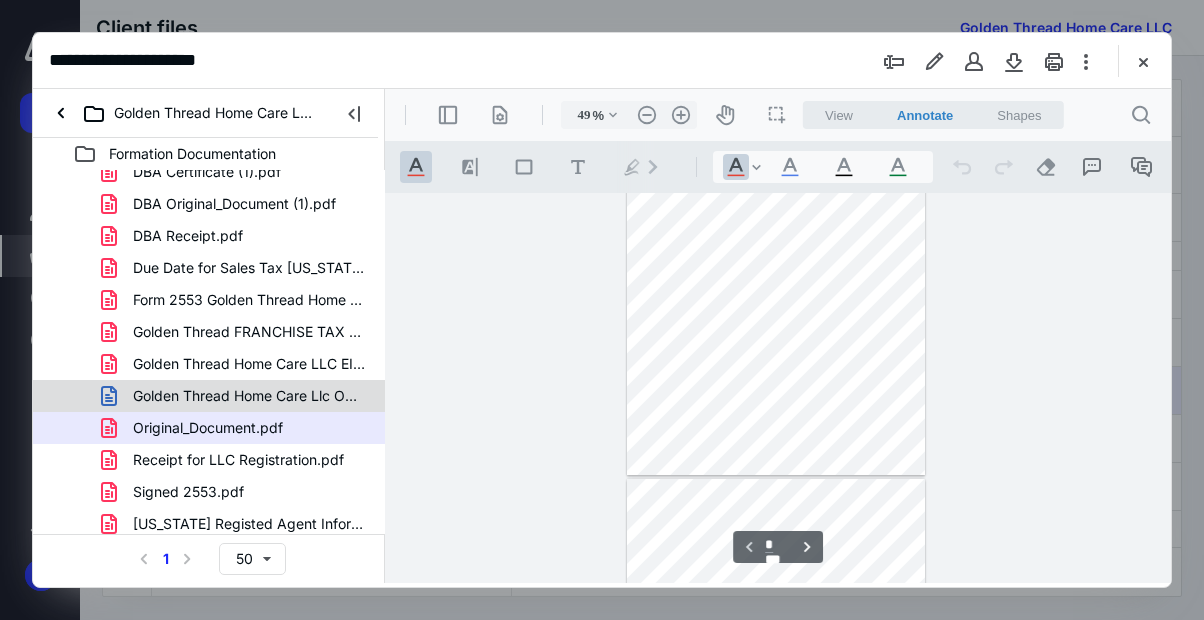 click on "Golden Thread Home Care Llc Operating Agreement (revised) .docx" at bounding box center [249, 396] 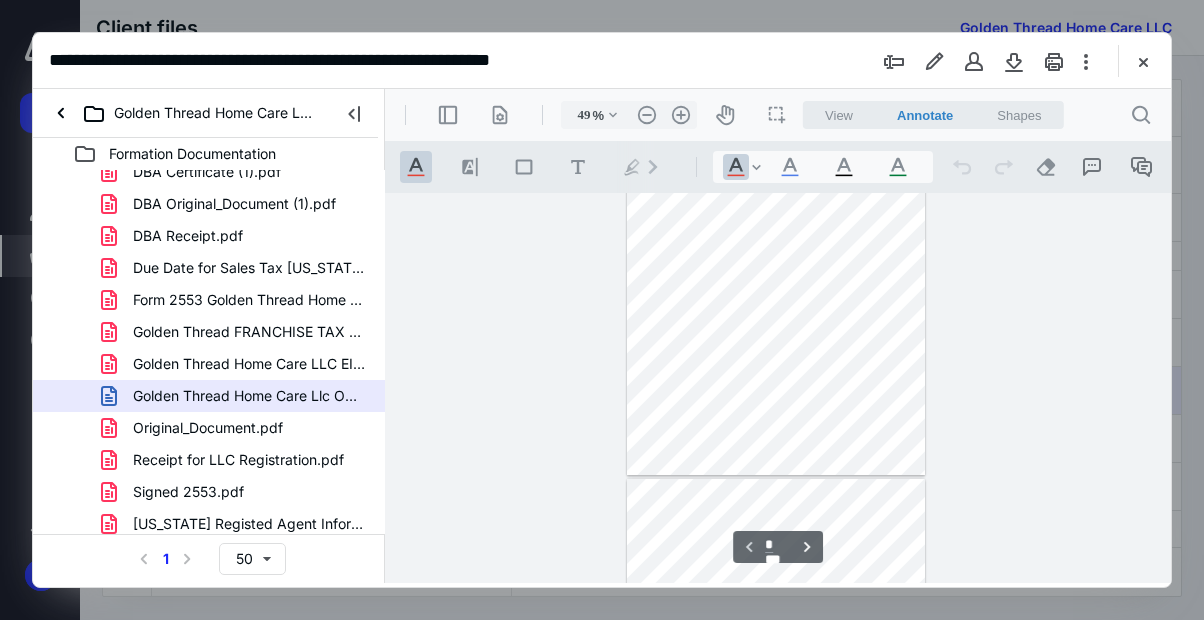 scroll, scrollTop: 0, scrollLeft: 0, axis: both 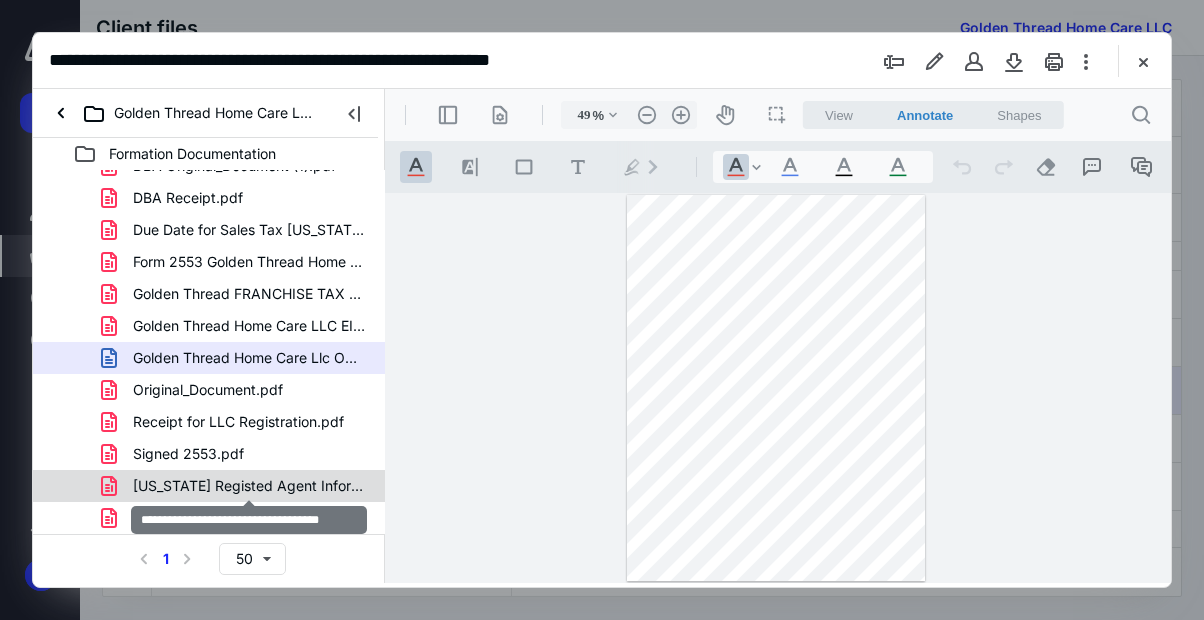 click on "Texas Registed Agent Information.pdf" at bounding box center (249, 486) 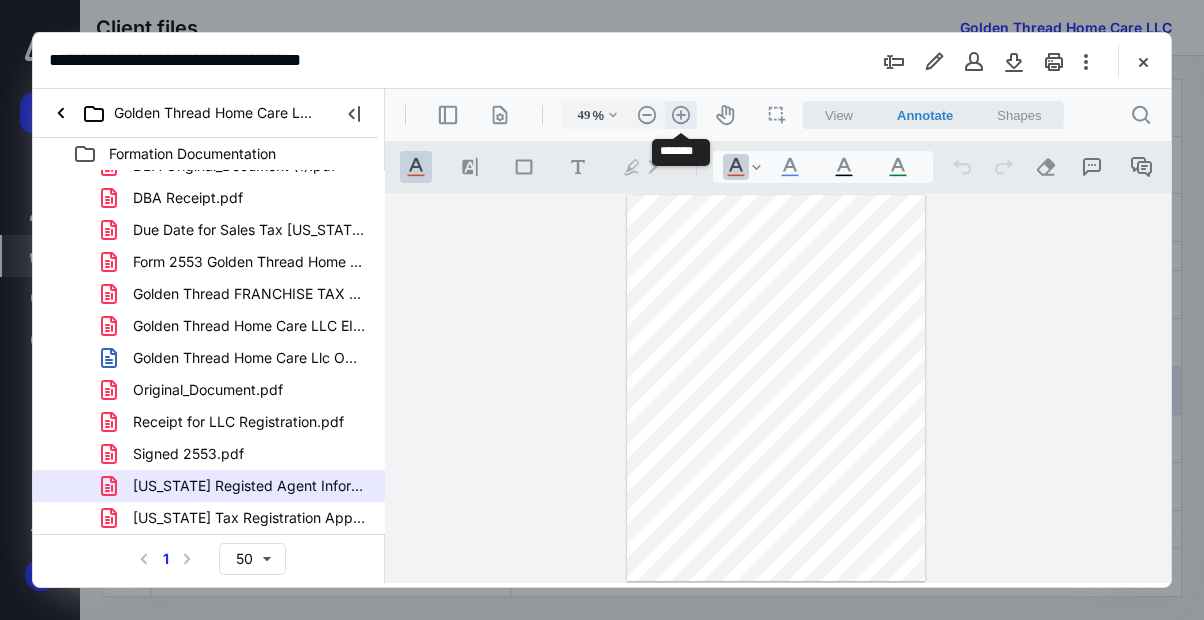 click on ".cls-1{fill:#abb0c4;} icon - header - zoom - in - line" at bounding box center (681, 115) 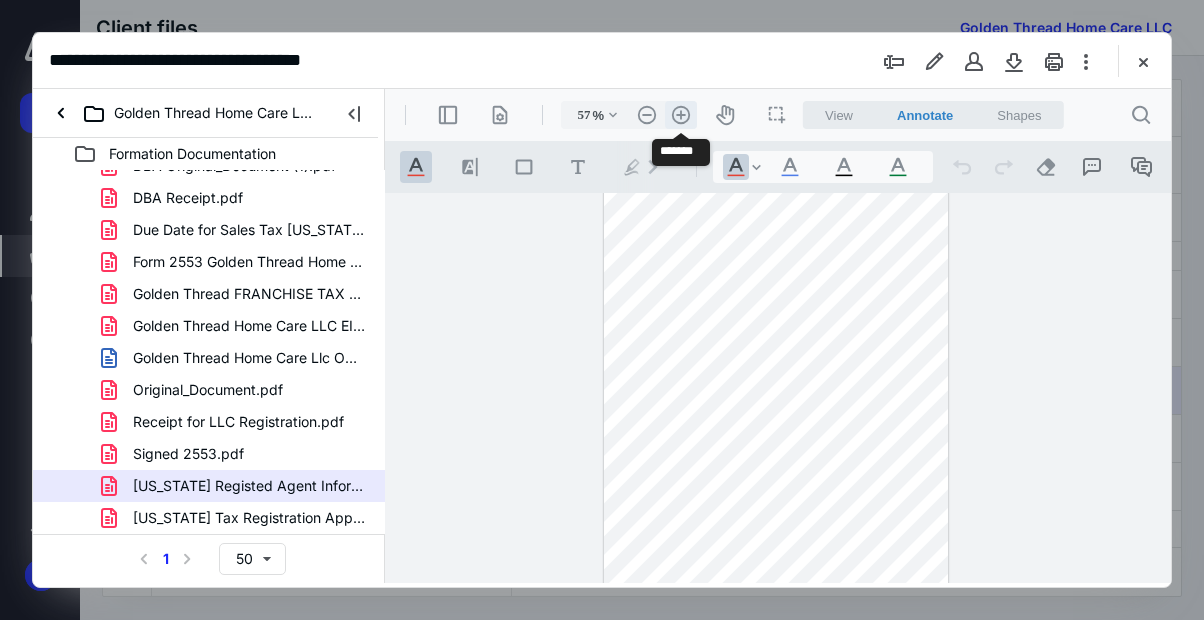click on ".cls-1{fill:#abb0c4;} icon - header - zoom - in - line" at bounding box center (681, 115) 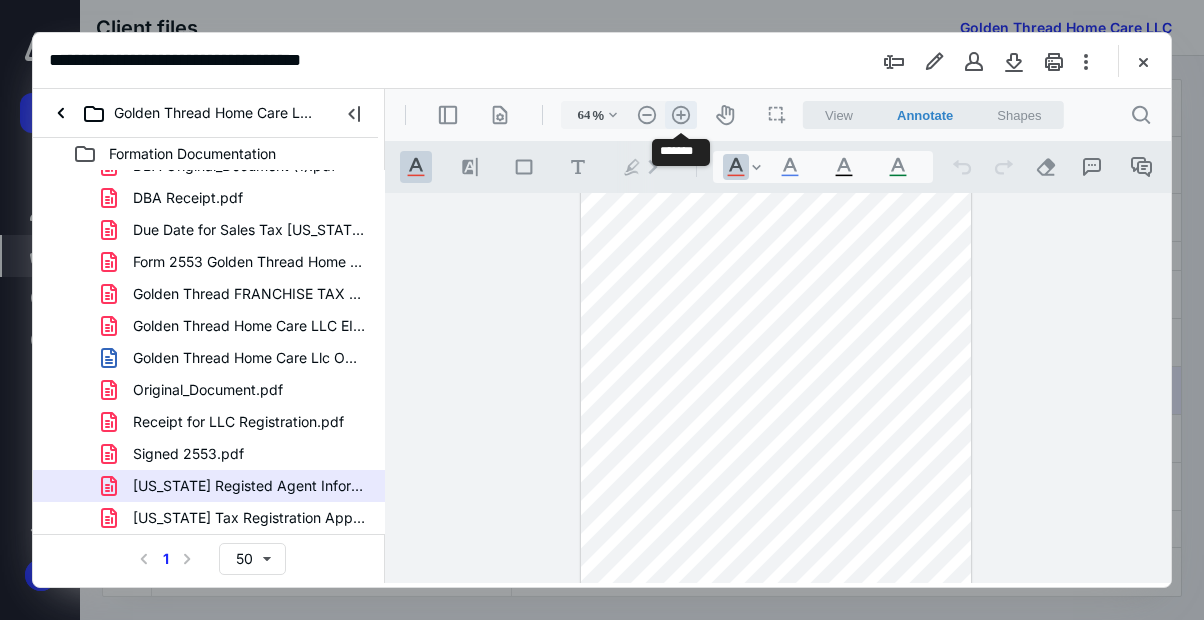 click on ".cls-1{fill:#abb0c4;} icon - header - zoom - in - line" at bounding box center (681, 115) 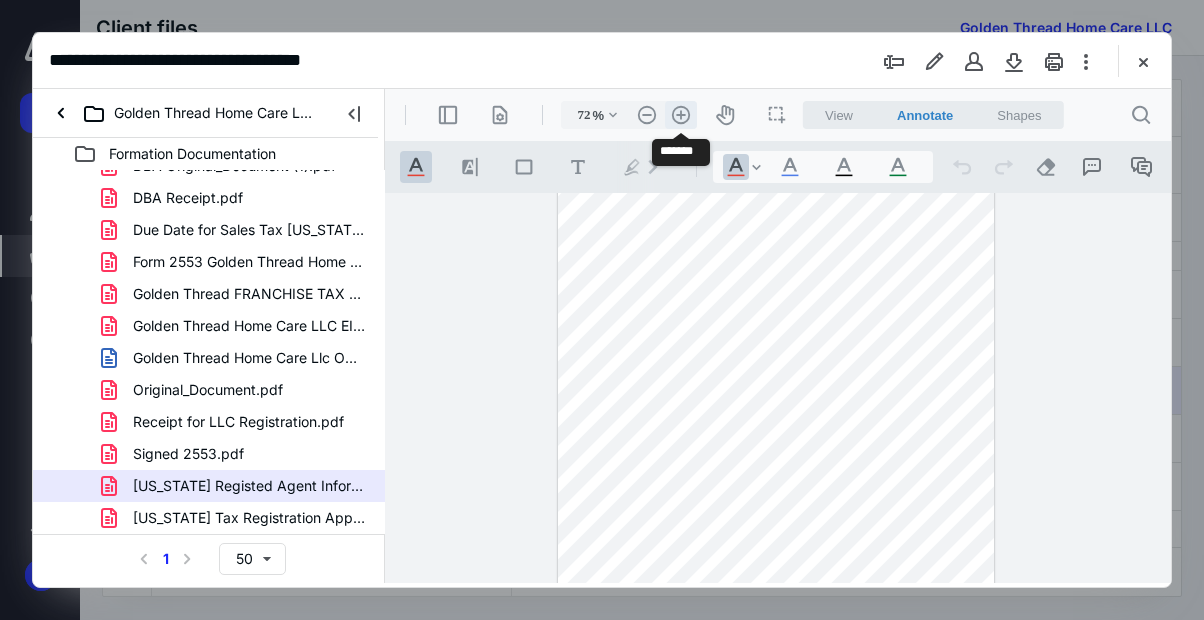 click on ".cls-1{fill:#abb0c4;} icon - header - zoom - in - line" at bounding box center (681, 115) 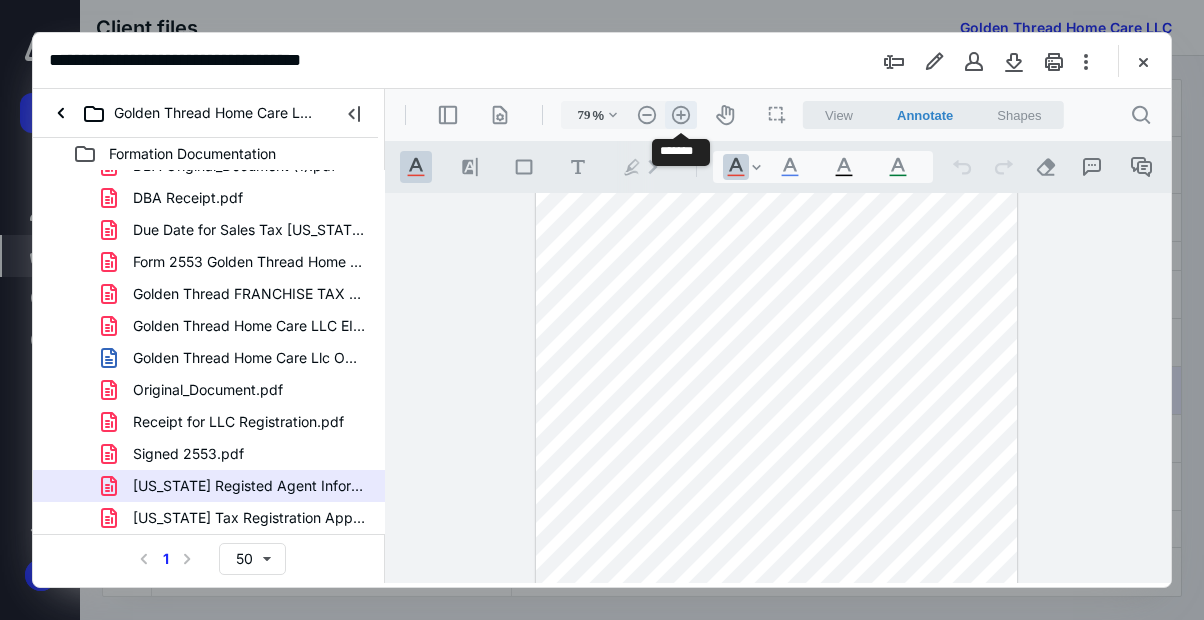 click on ".cls-1{fill:#abb0c4;} icon - header - zoom - in - line" at bounding box center (681, 115) 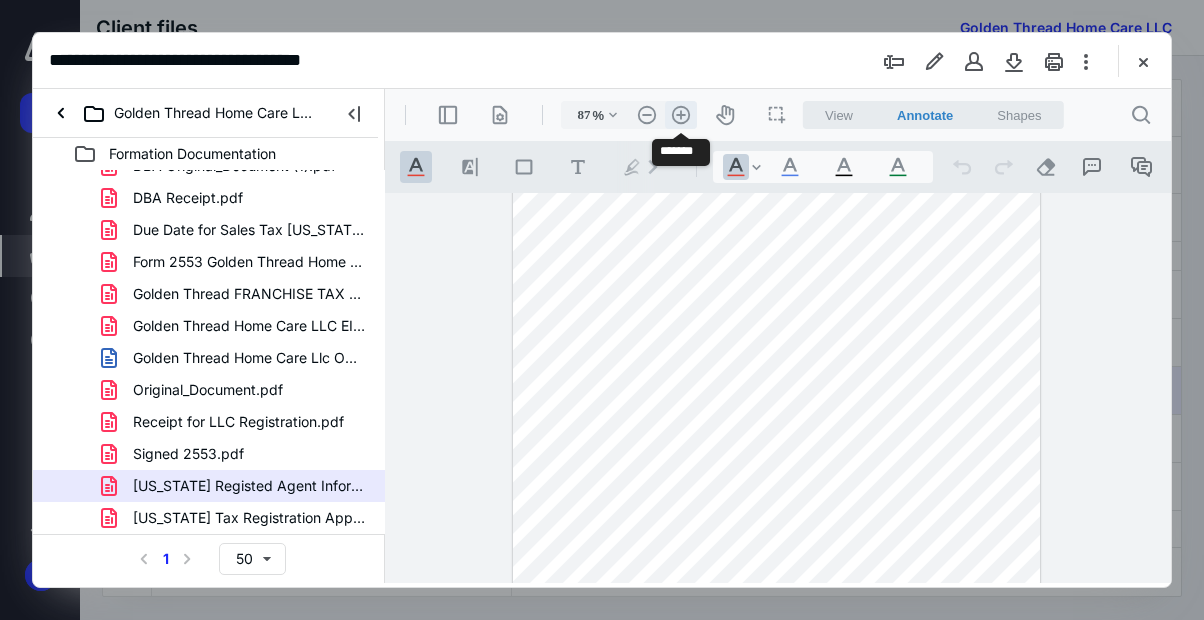 click on ".cls-1{fill:#abb0c4;} icon - header - zoom - in - line" at bounding box center [681, 115] 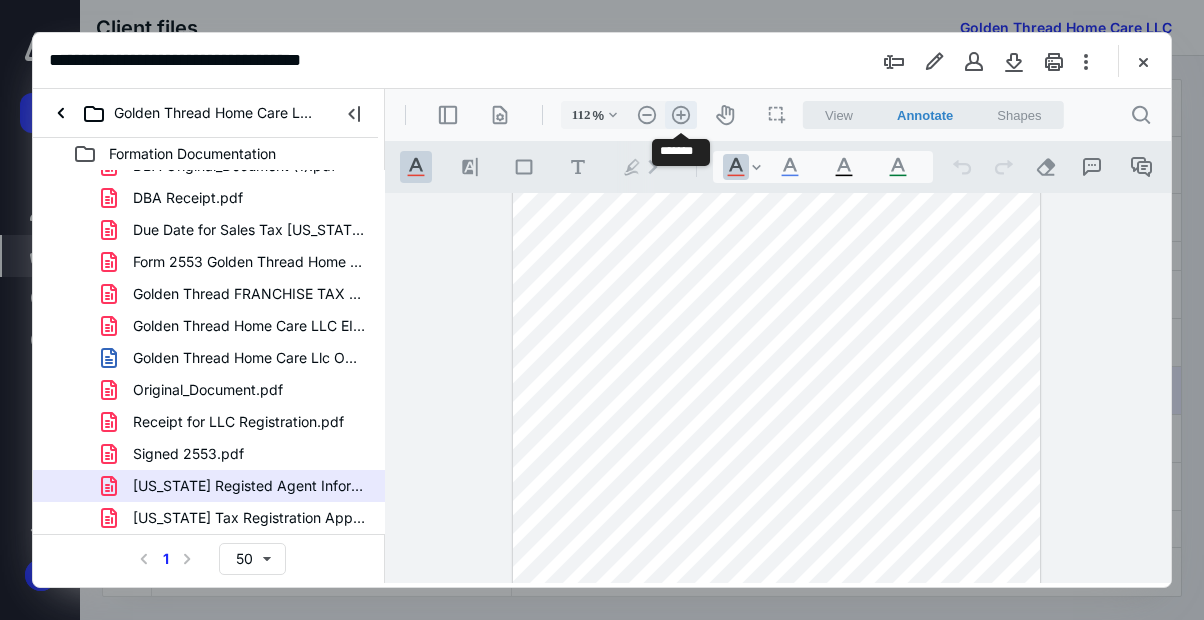 scroll, scrollTop: 183, scrollLeft: 0, axis: vertical 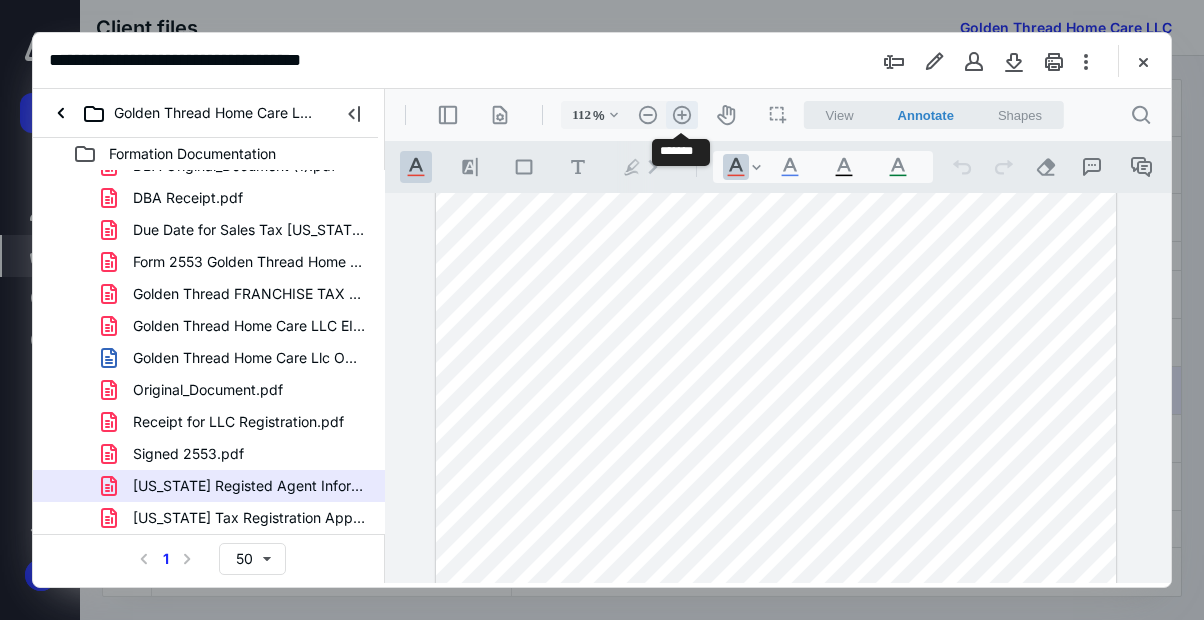 click on ".cls-1{fill:#abb0c4;} icon - header - zoom - in - line" at bounding box center [682, 115] 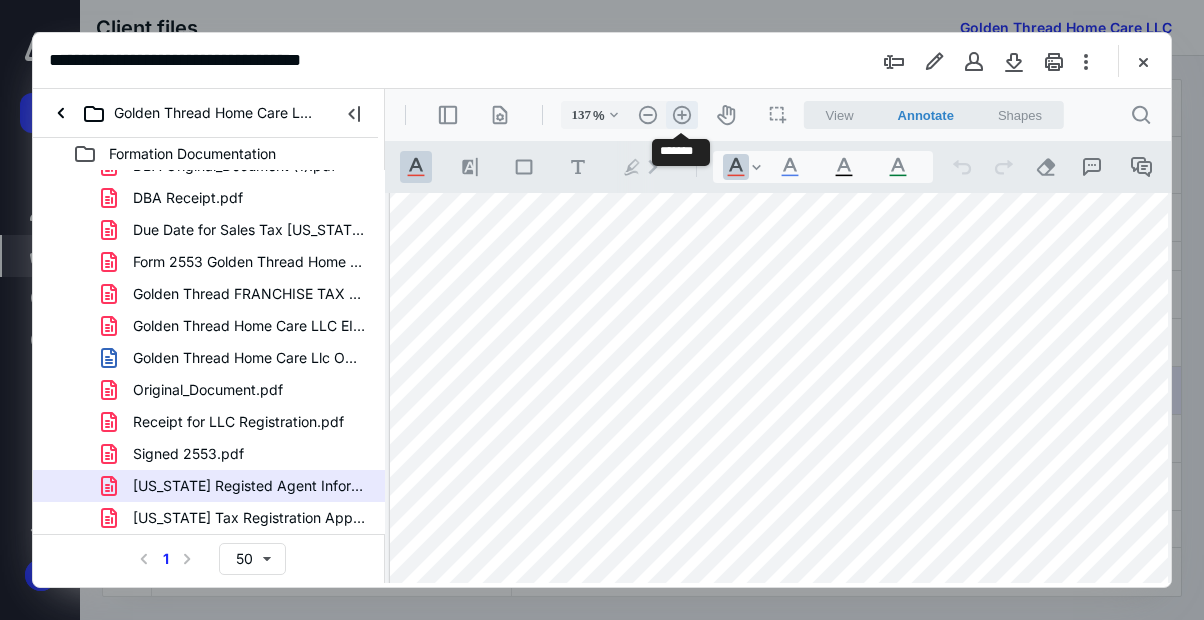 scroll, scrollTop: 257, scrollLeft: 34, axis: both 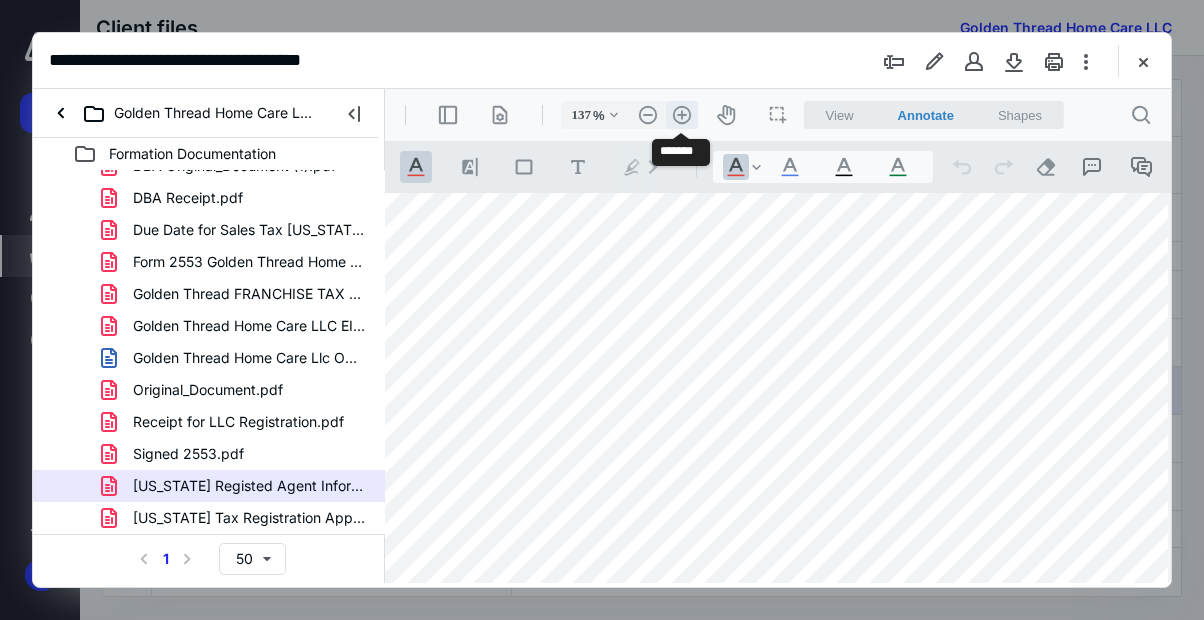 click on ".cls-1{fill:#abb0c4;} icon - header - zoom - in - line" at bounding box center [682, 115] 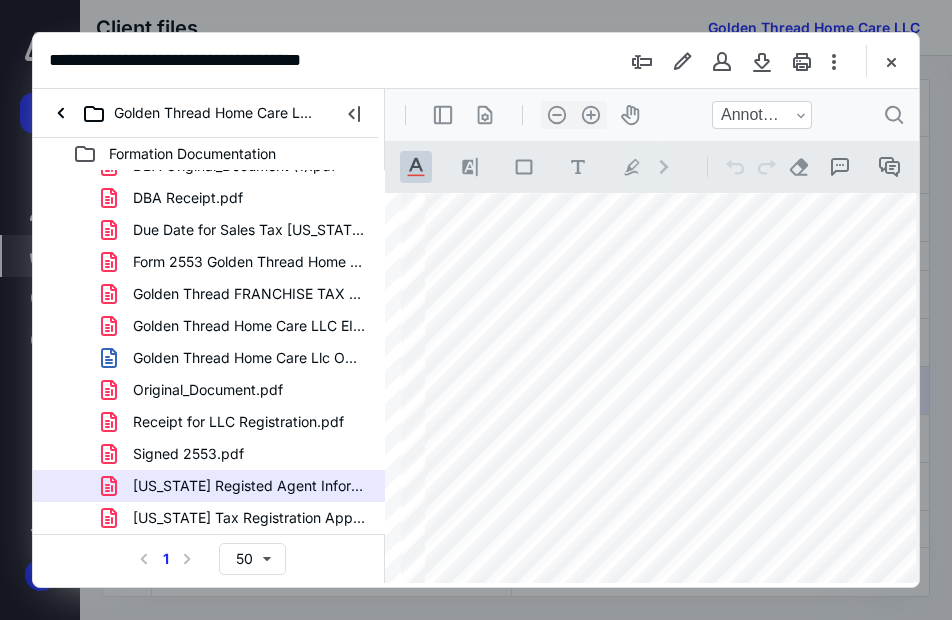 scroll, scrollTop: 336, scrollLeft: 317, axis: both 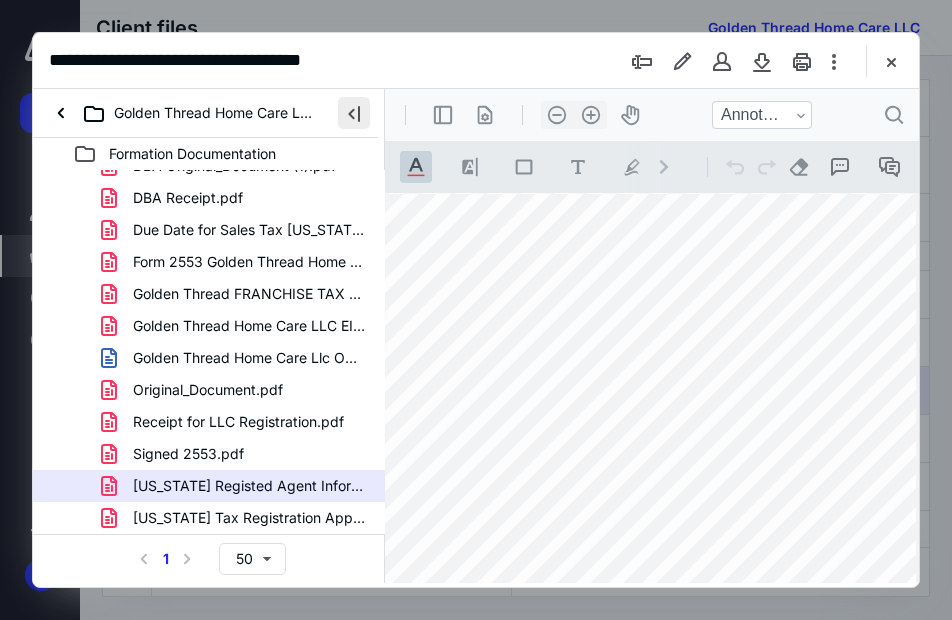 click at bounding box center (354, 113) 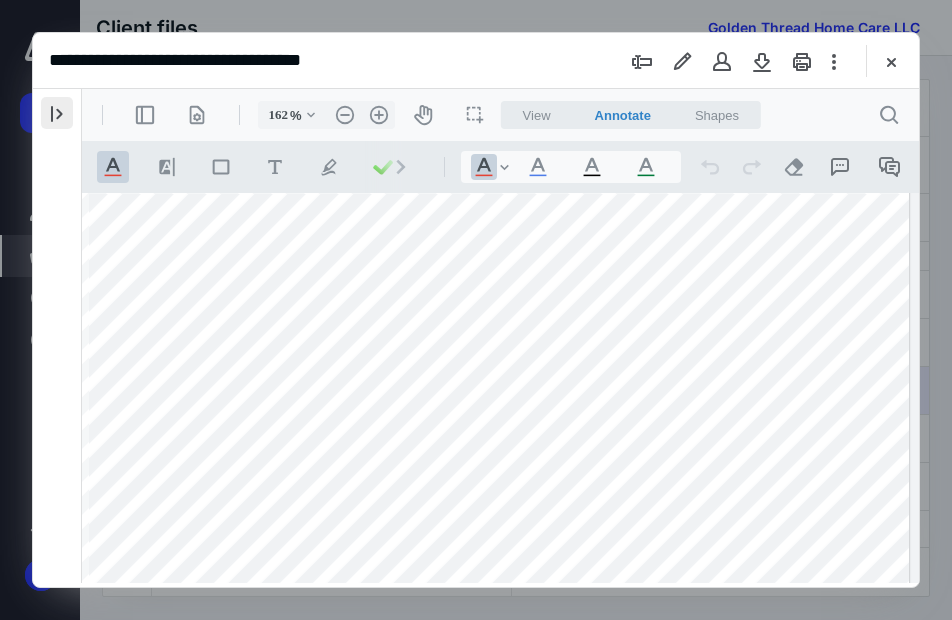 scroll, scrollTop: 336, scrollLeft: 172, axis: both 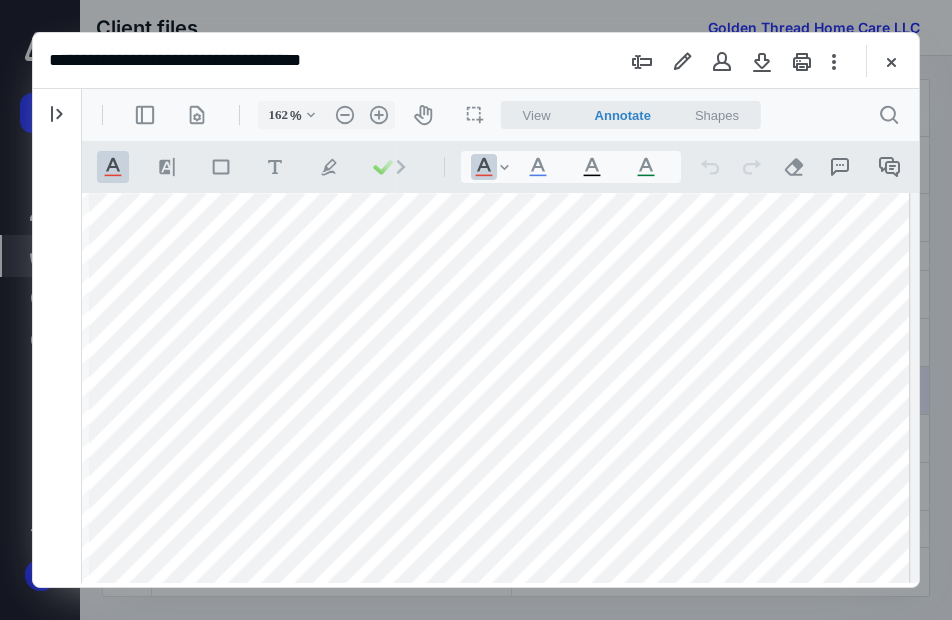 drag, startPoint x: 355, startPoint y: 322, endPoint x: 514, endPoint y: 324, distance: 159.01257 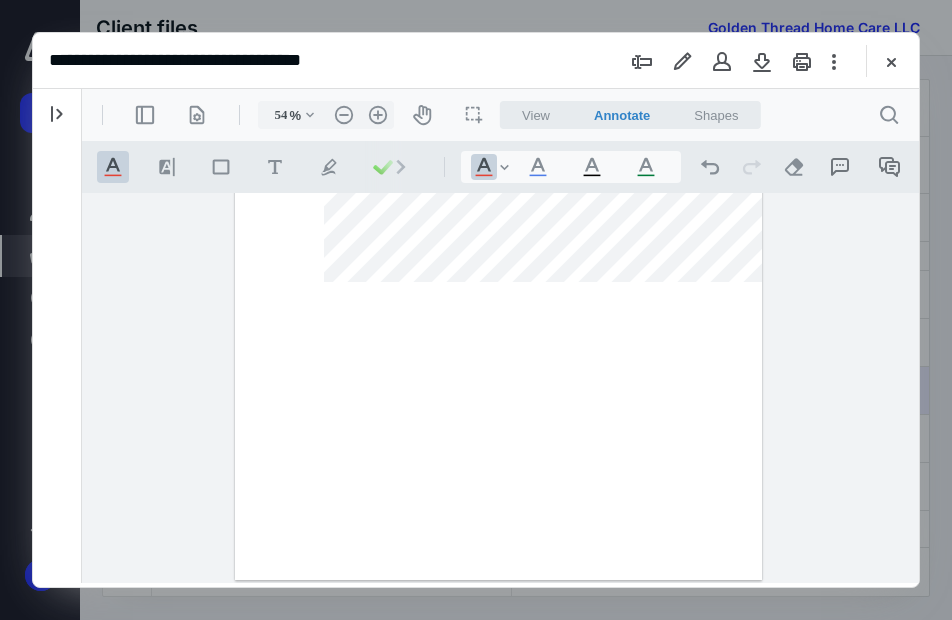scroll, scrollTop: 0, scrollLeft: 0, axis: both 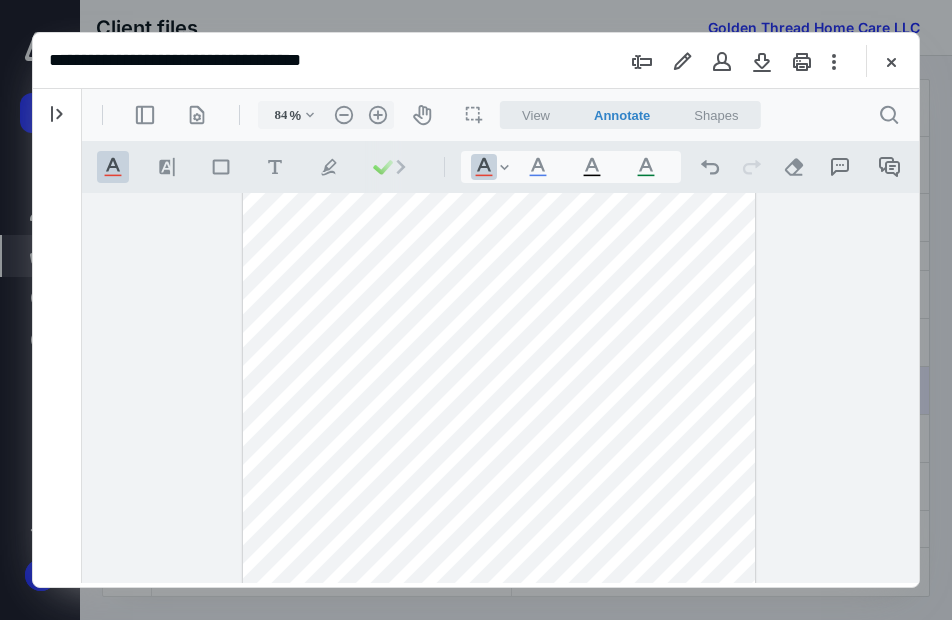 type on "109" 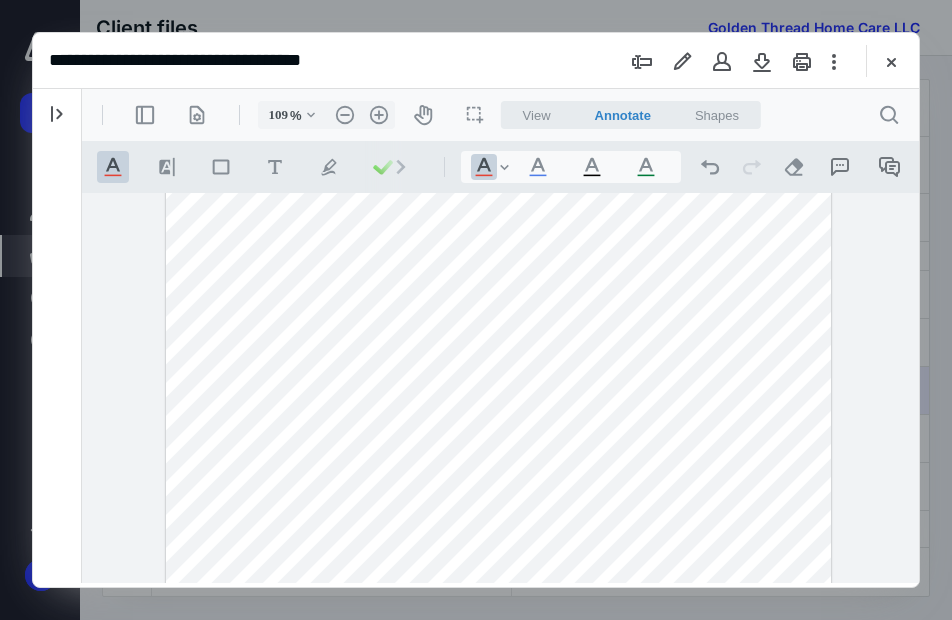 scroll, scrollTop: 405, scrollLeft: 0, axis: vertical 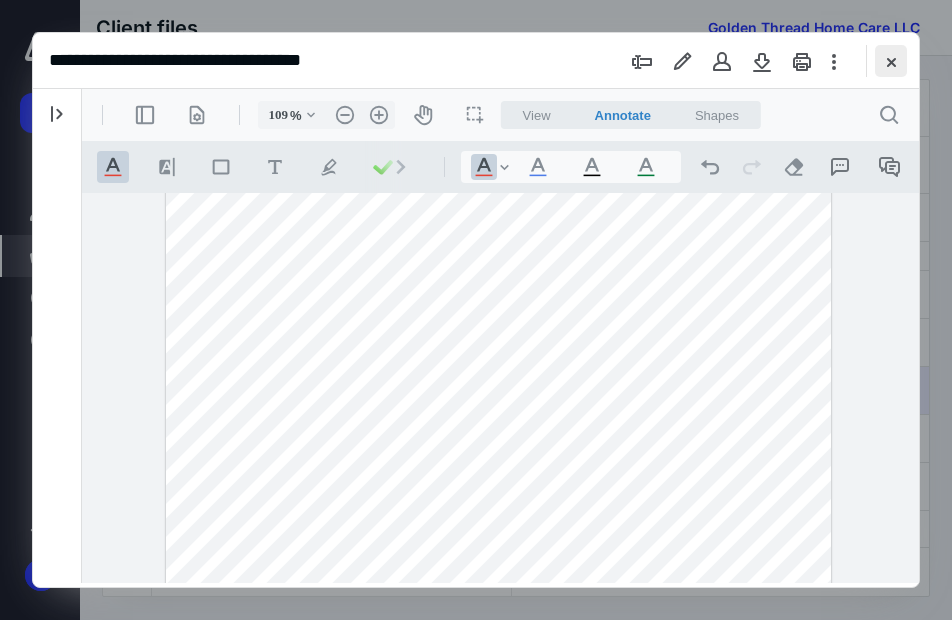 click at bounding box center [891, 61] 